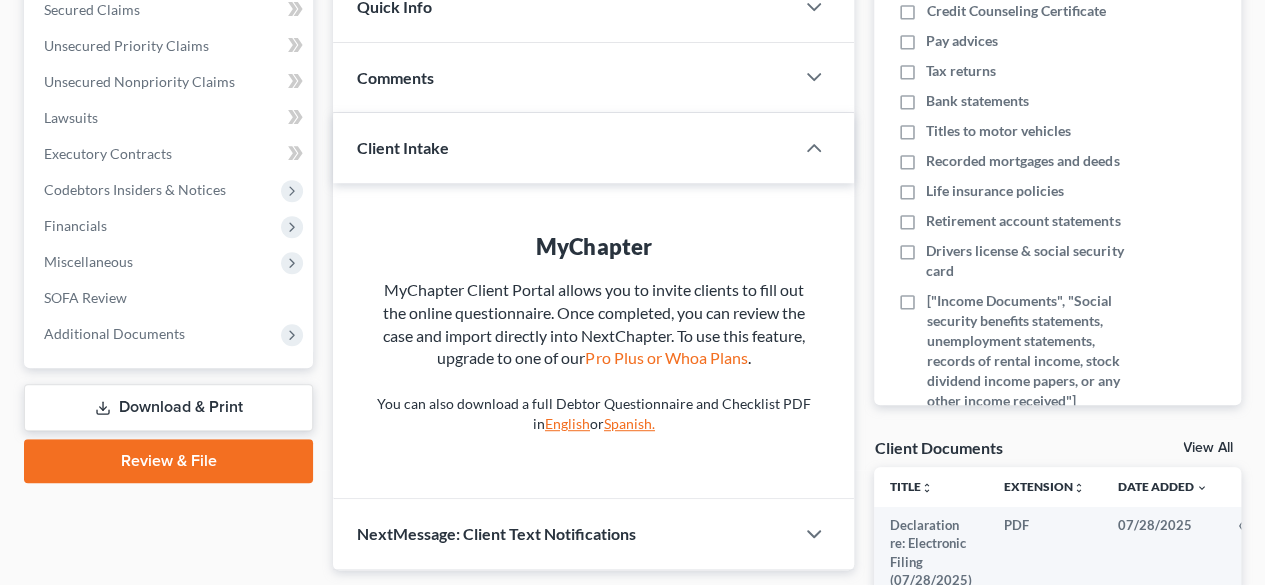 scroll, scrollTop: 352, scrollLeft: 0, axis: vertical 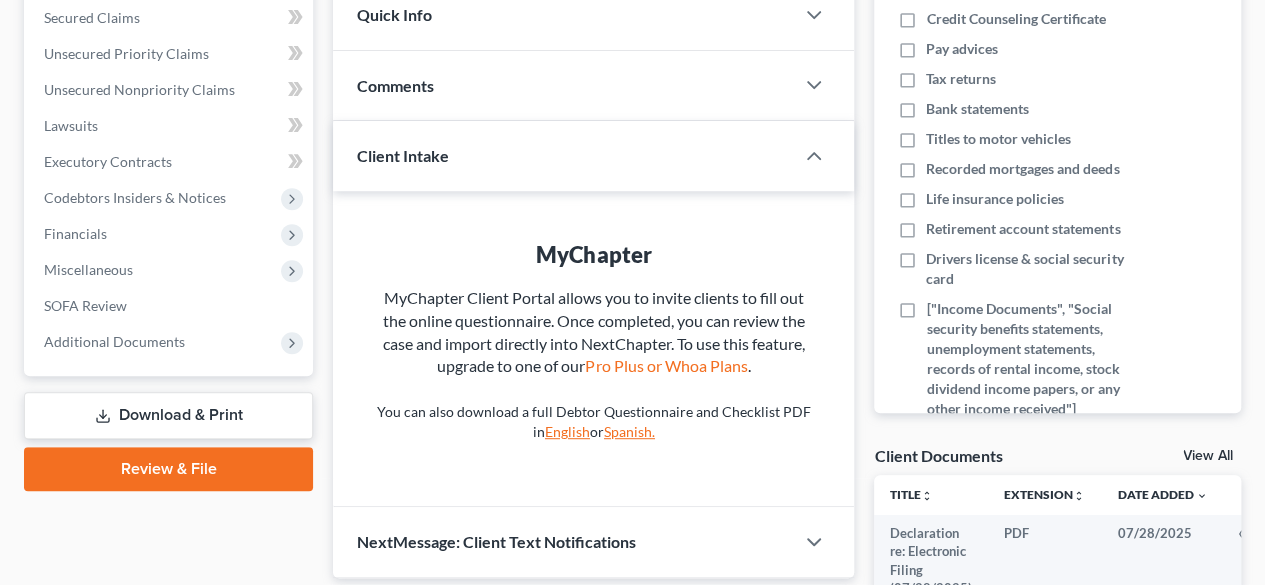 click on "Home New Case Client Portal [PERSON] Esqpc.com [EMAIL] My Account Settings Plan + Billing Account Add-Ons Upgrade to Whoa Help Center Webinars Training Videos What's new Log out New Case Home Client Portal         - No Result - See all results Or Press Enter... Help Help Center Webinars Training Videos What's new [PERSON] Esqpc.com [PERSON] Esqpc.com [EMAIL] My Account Settings Plan + Billing Account Add-Ons Upgrade to Whoa Log out 	 [ORGANIZATION] Upgraded Case [CASE_NUMBER] Chapter Chapter  11 Status Lead District COB Preview Petition Navigation
Case Dashboard
Payments
Invoices" at bounding box center (632, 189) 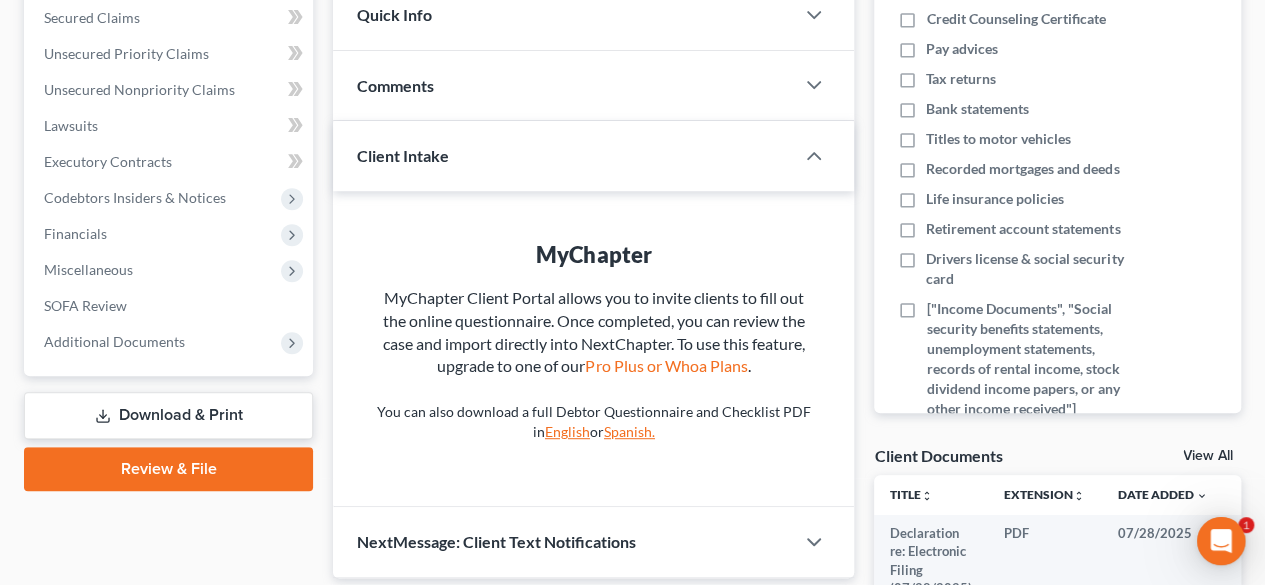 scroll, scrollTop: 0, scrollLeft: 0, axis: both 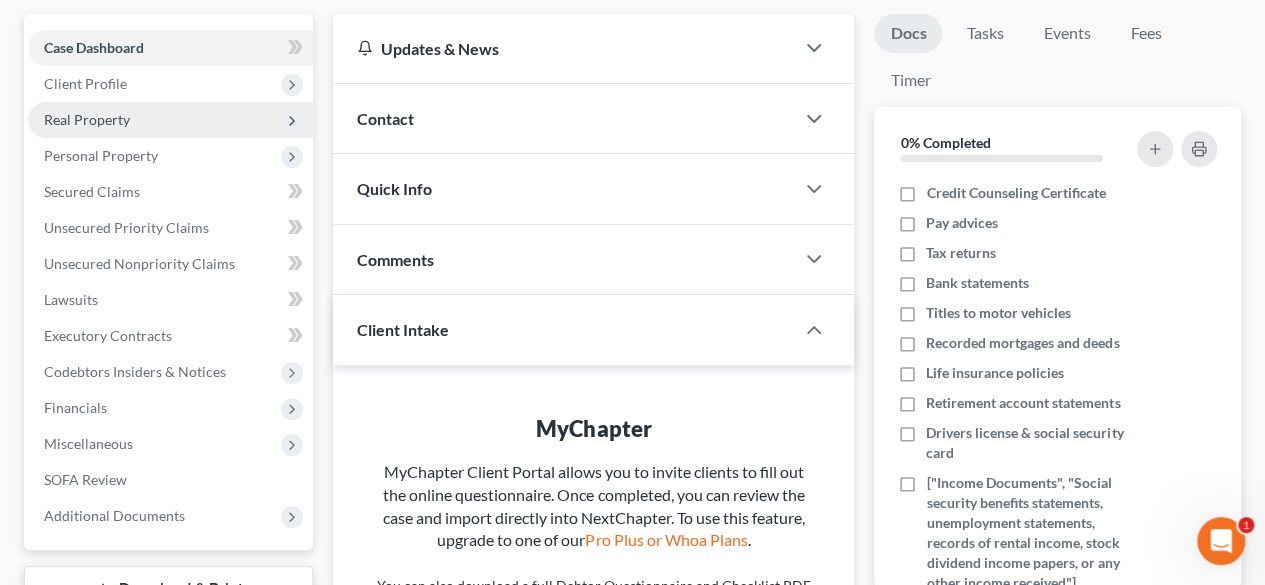 click on "Real Property" at bounding box center [87, 119] 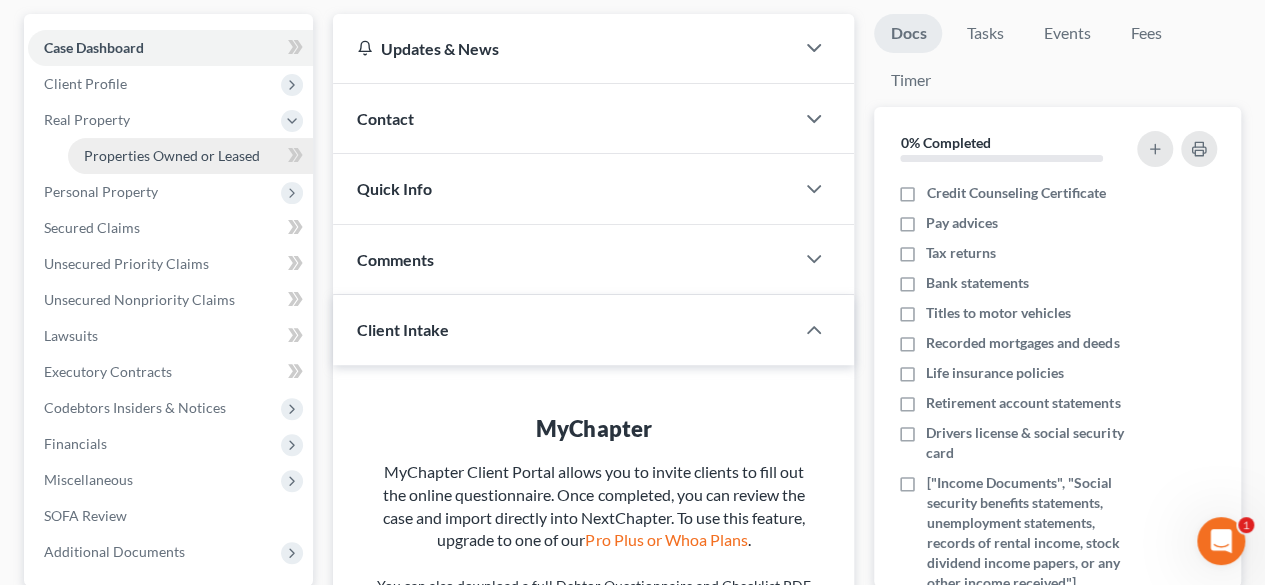 click on "Properties Owned or Leased" at bounding box center (172, 155) 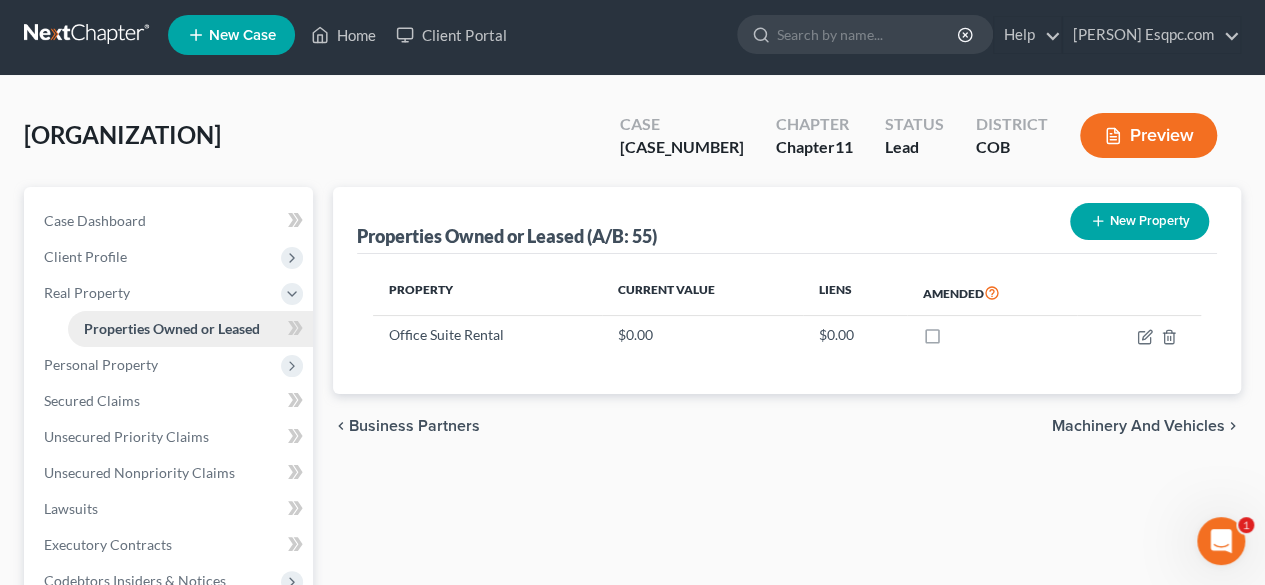 scroll, scrollTop: 0, scrollLeft: 0, axis: both 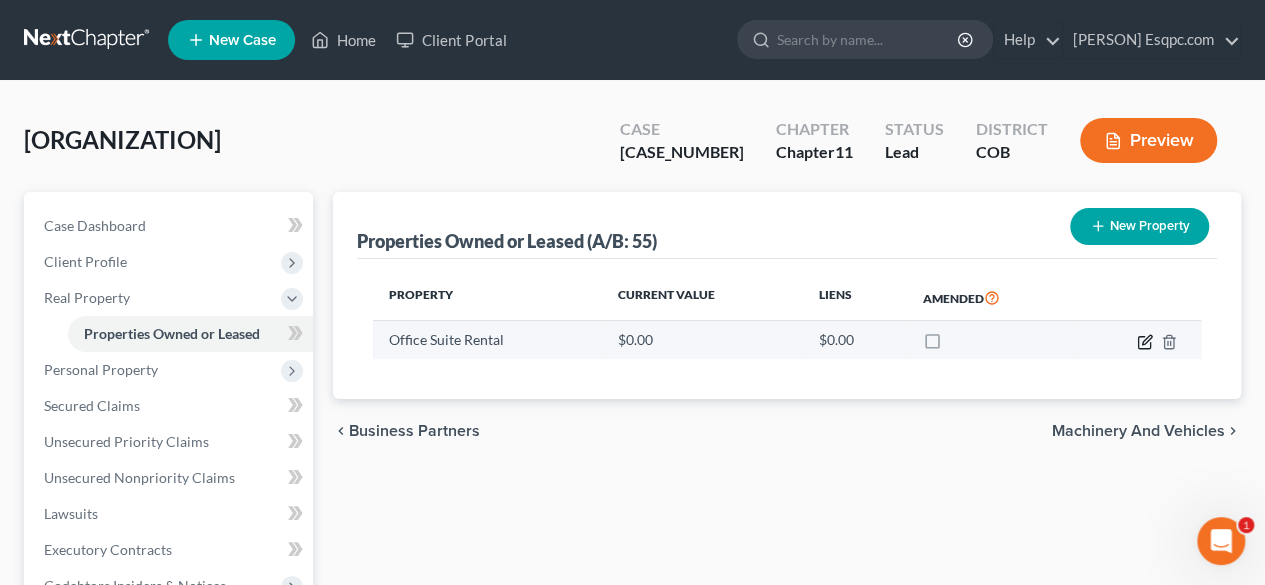 click 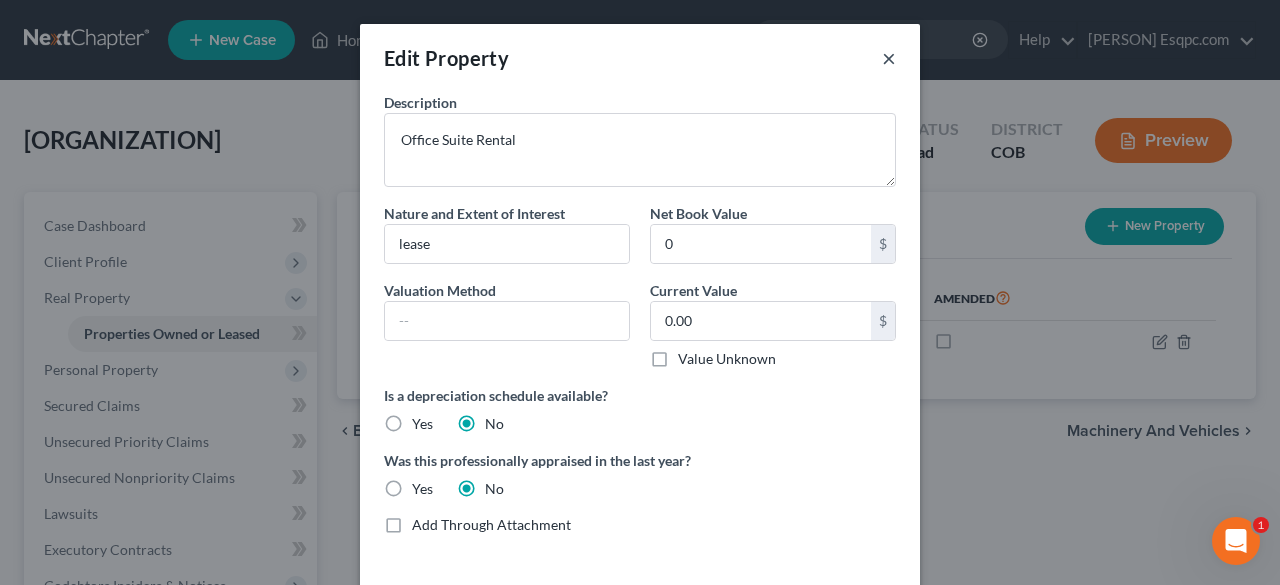 click on "×" at bounding box center [889, 58] 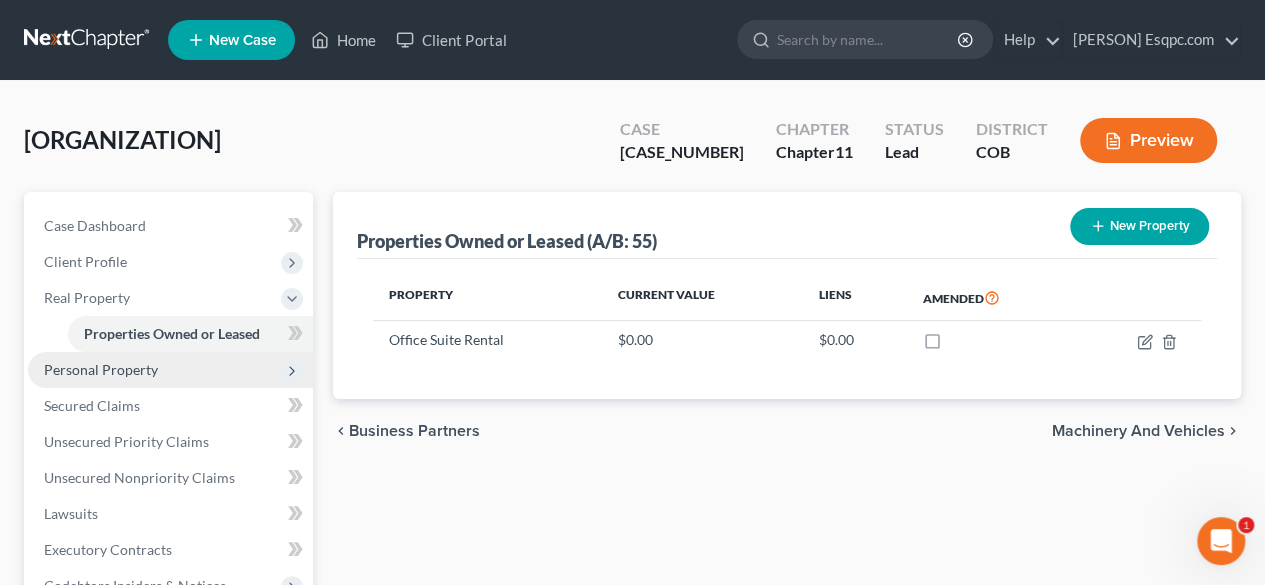 click on "Personal Property" at bounding box center [101, 369] 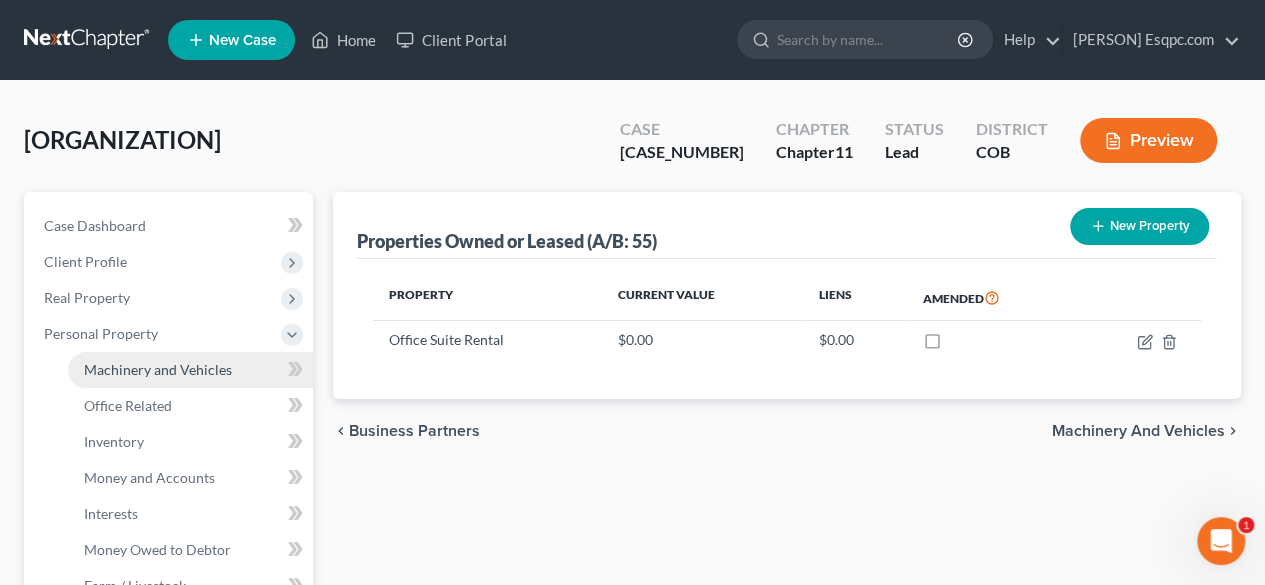 click on "Machinery and Vehicles" at bounding box center (158, 369) 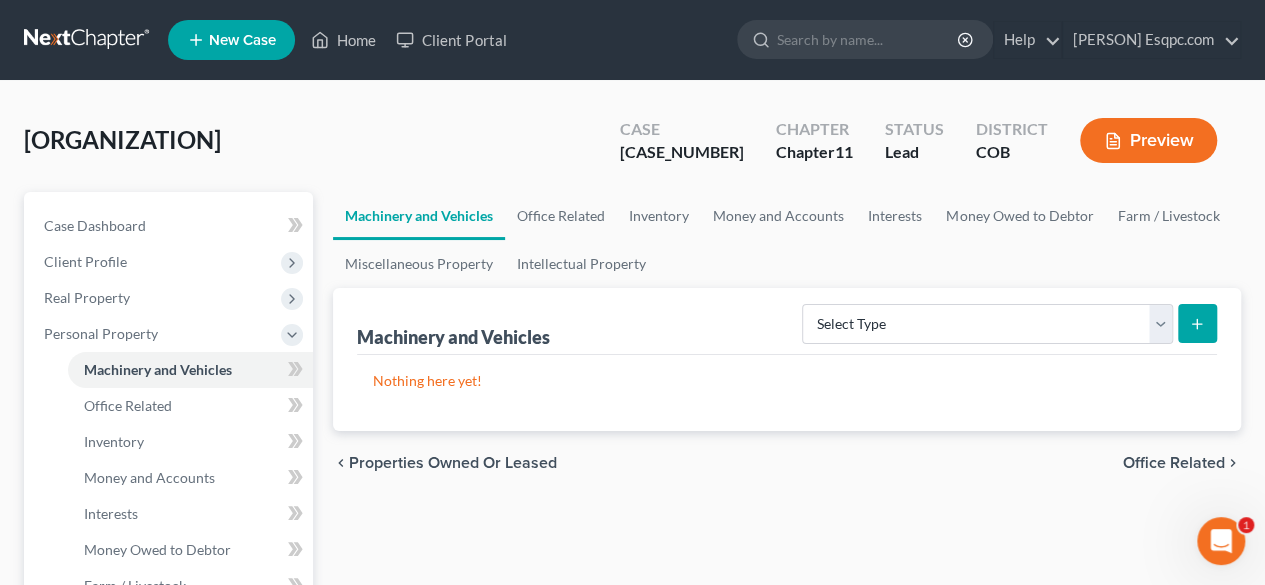 click on "Nothing here yet!" at bounding box center (787, 381) 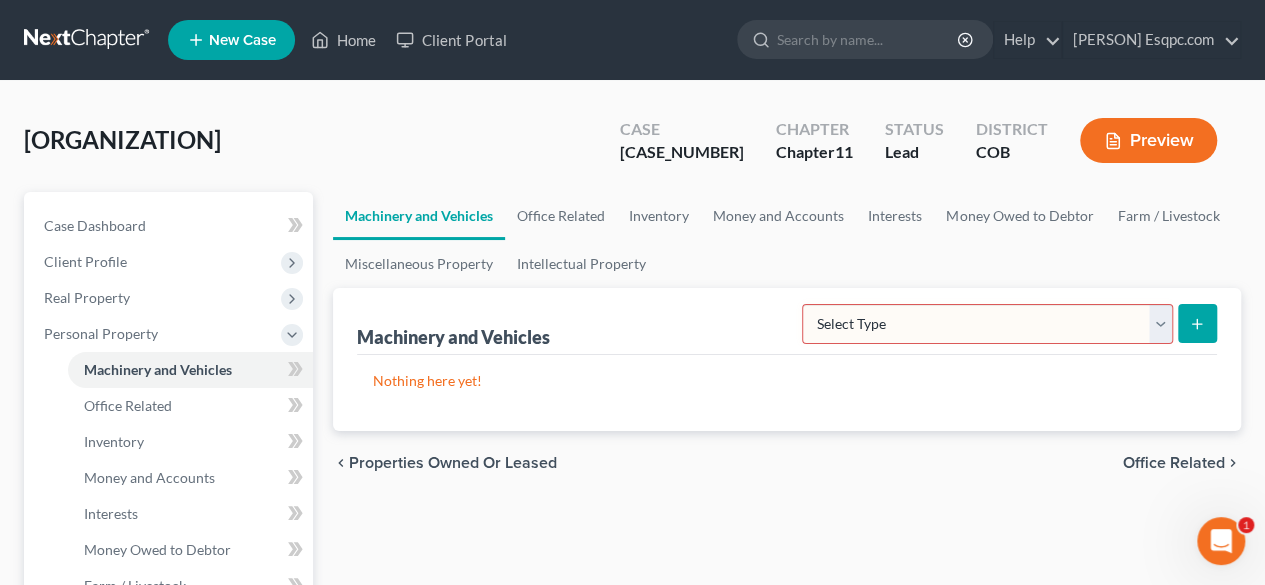click at bounding box center [1197, 323] 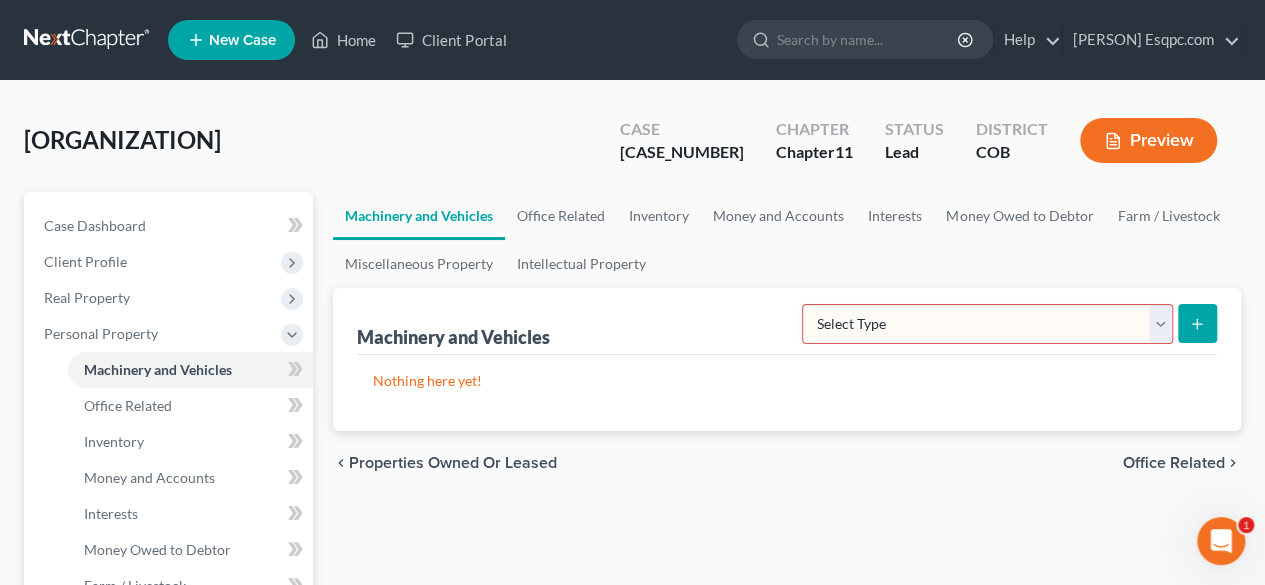 click on "Select Type Aircraft (A/B: 49) Other Machinery, Fixtures and Equipment (A/B: 50) Vehicle (A/B: 47) Watercraft (A/B: 48)" at bounding box center [987, 324] 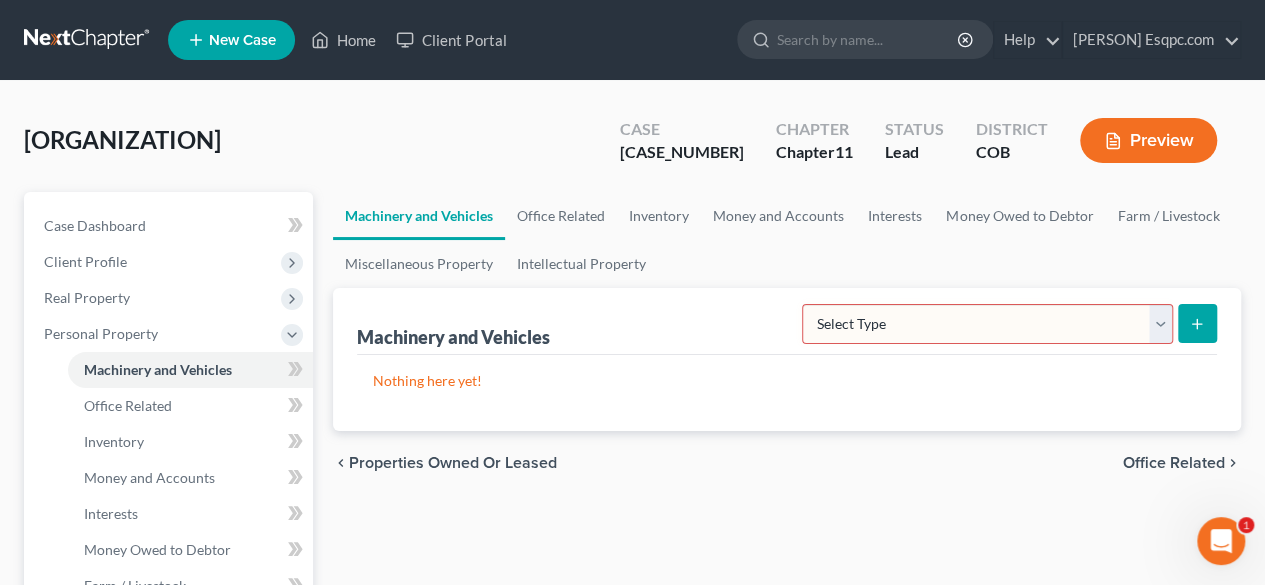 click on "chevron_left
Properties Owned or Leased
Office Related
chevron_right" at bounding box center [787, 463] 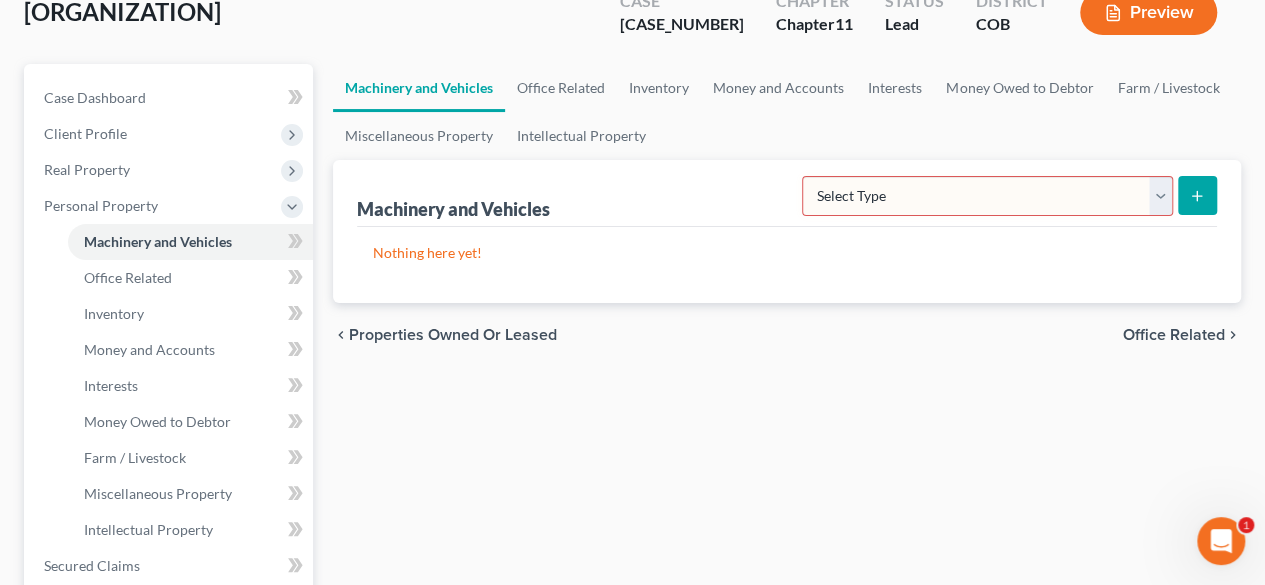 scroll, scrollTop: 124, scrollLeft: 0, axis: vertical 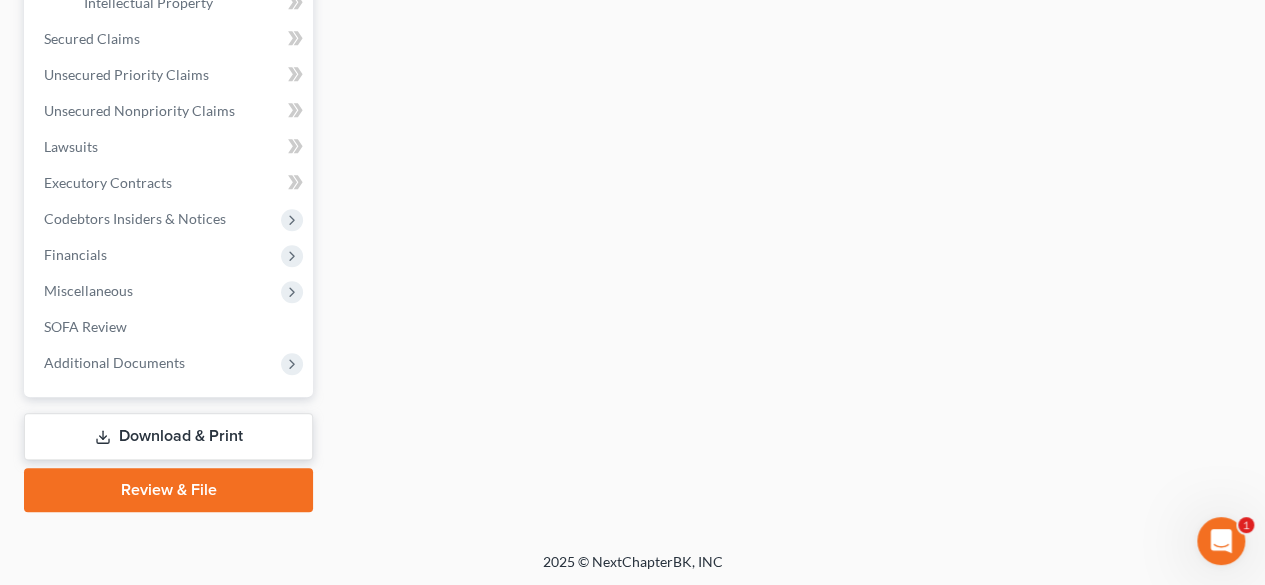 click on "Download & Print" at bounding box center (168, 436) 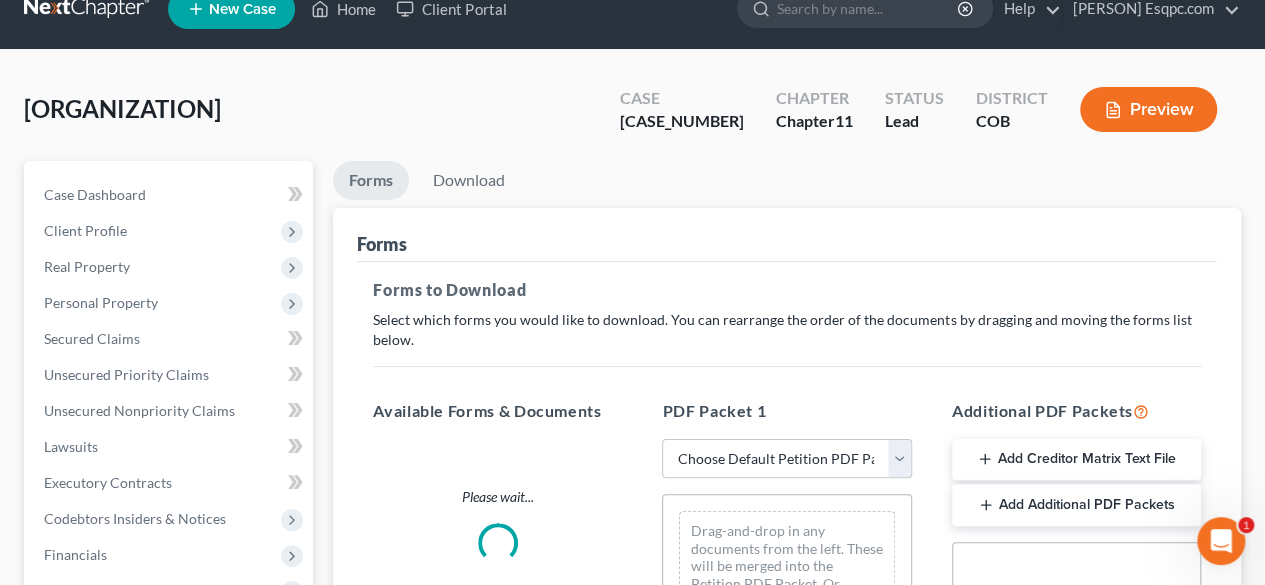 scroll, scrollTop: 0, scrollLeft: 0, axis: both 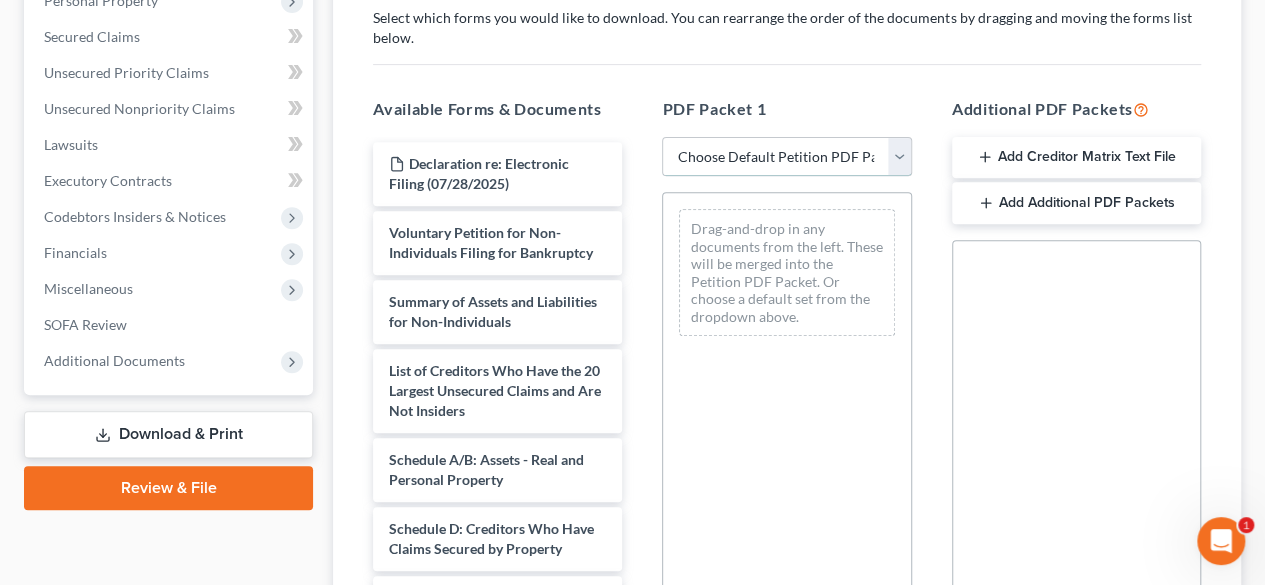 click on "Choose Default Petition PDF Packet Complete Bankruptcy Petition (all forms and schedules) Emergency Filing Forms (Petition and Creditor List Only) Amended Forms Signature Pages Only cedric [ORGANIZATION] petitio" at bounding box center [786, 157] 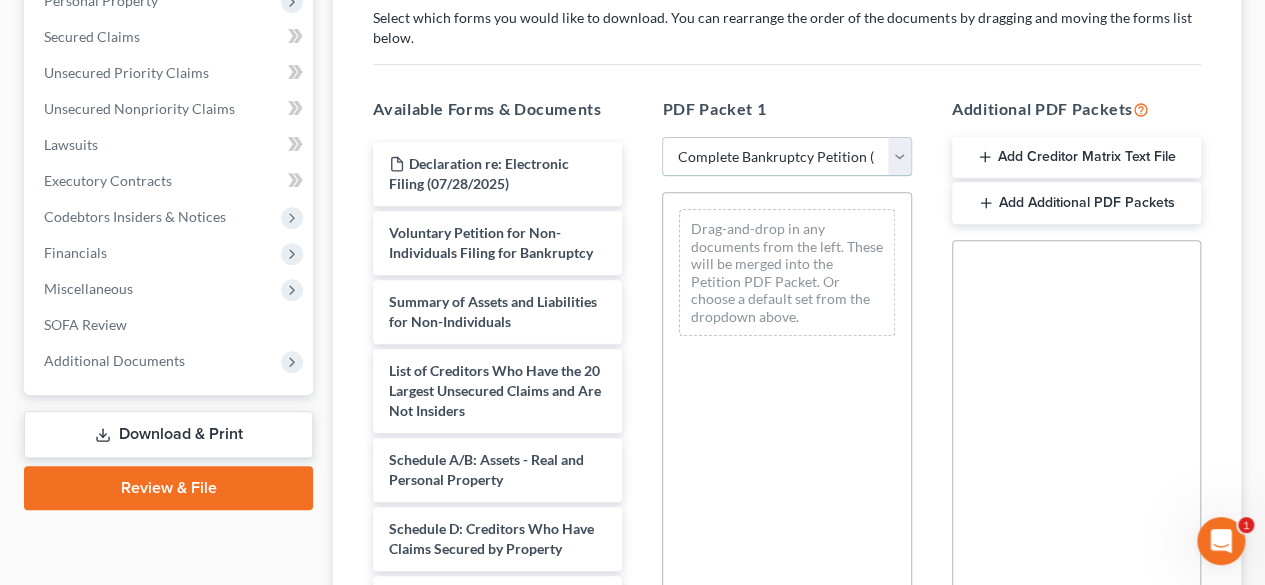 click on "Choose Default Petition PDF Packet Complete Bankruptcy Petition (all forms and schedules) Emergency Filing Forms (Petition and Creditor List Only) Amended Forms Signature Pages Only cedric [ORGANIZATION] petitio" at bounding box center (786, 157) 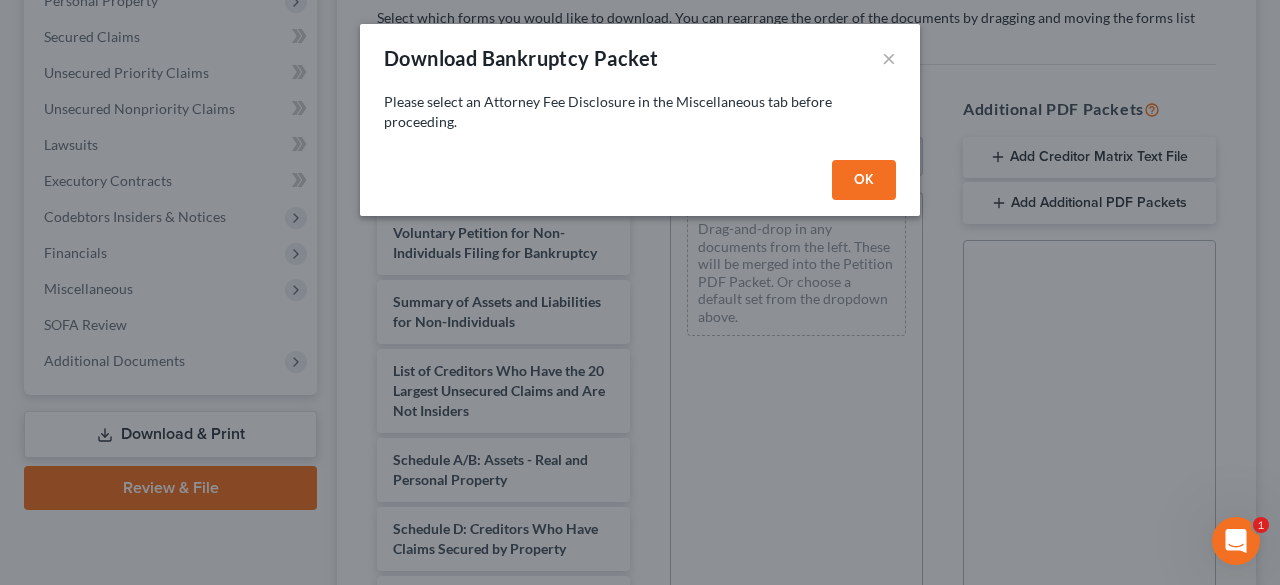 click on "OK" at bounding box center [864, 180] 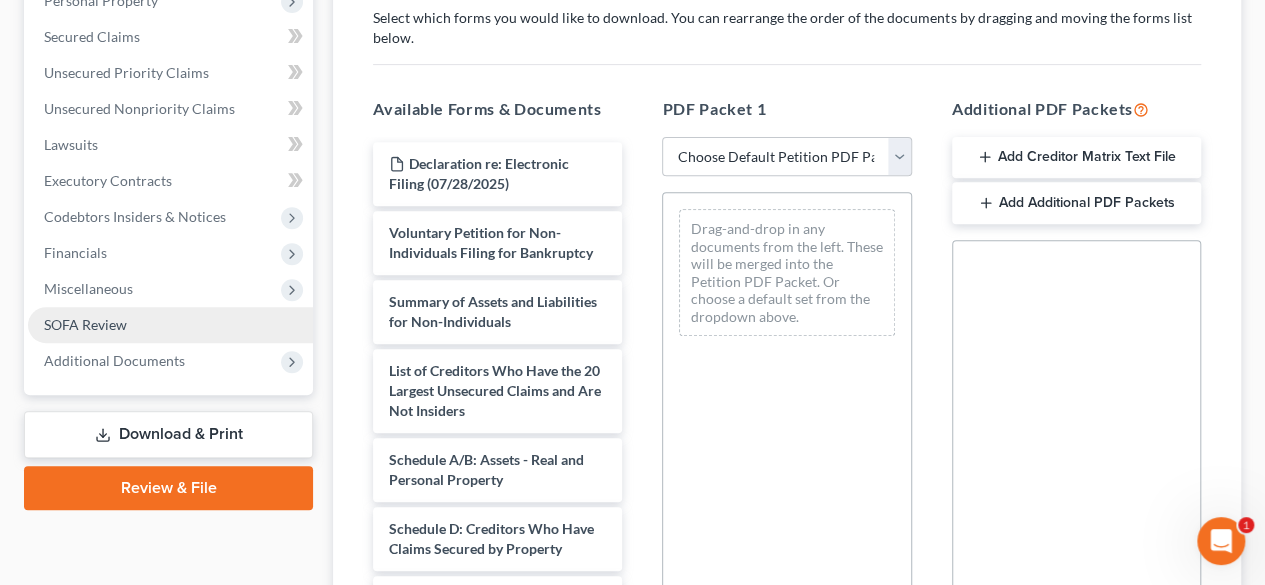 click on "SOFA Review" at bounding box center (85, 324) 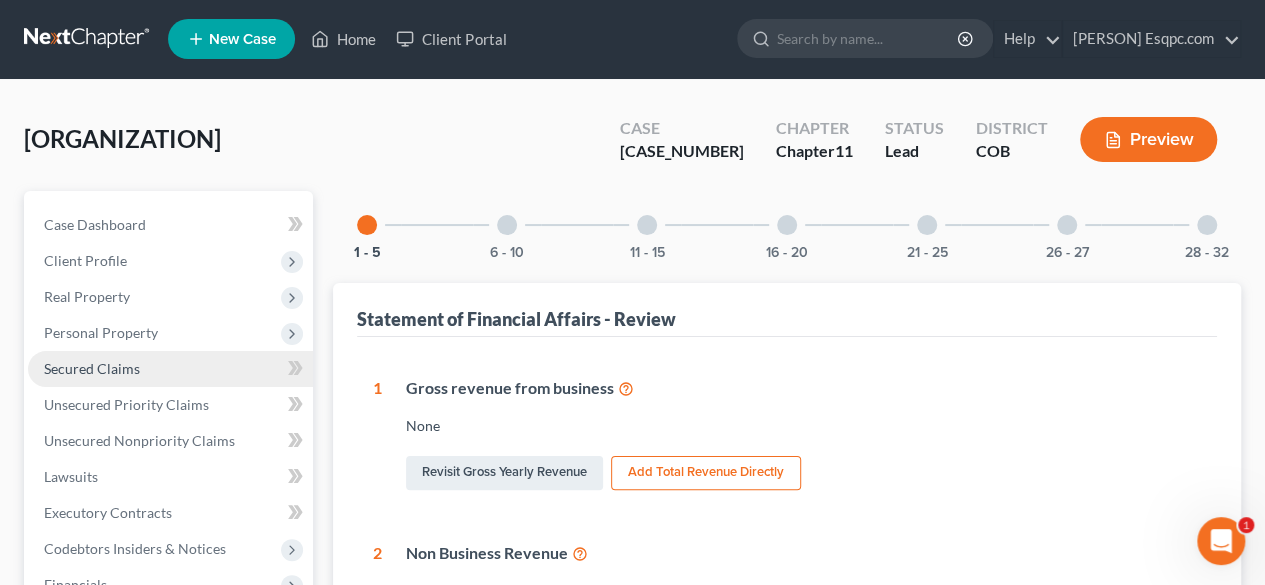 scroll, scrollTop: 0, scrollLeft: 0, axis: both 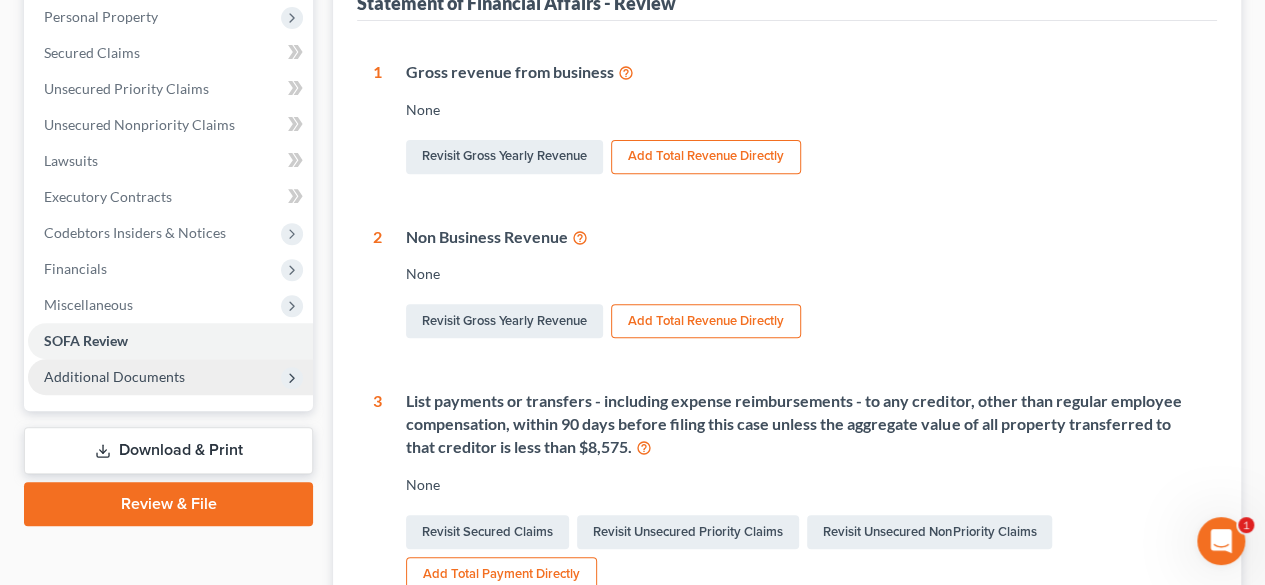 click on "Additional Documents" at bounding box center [114, 376] 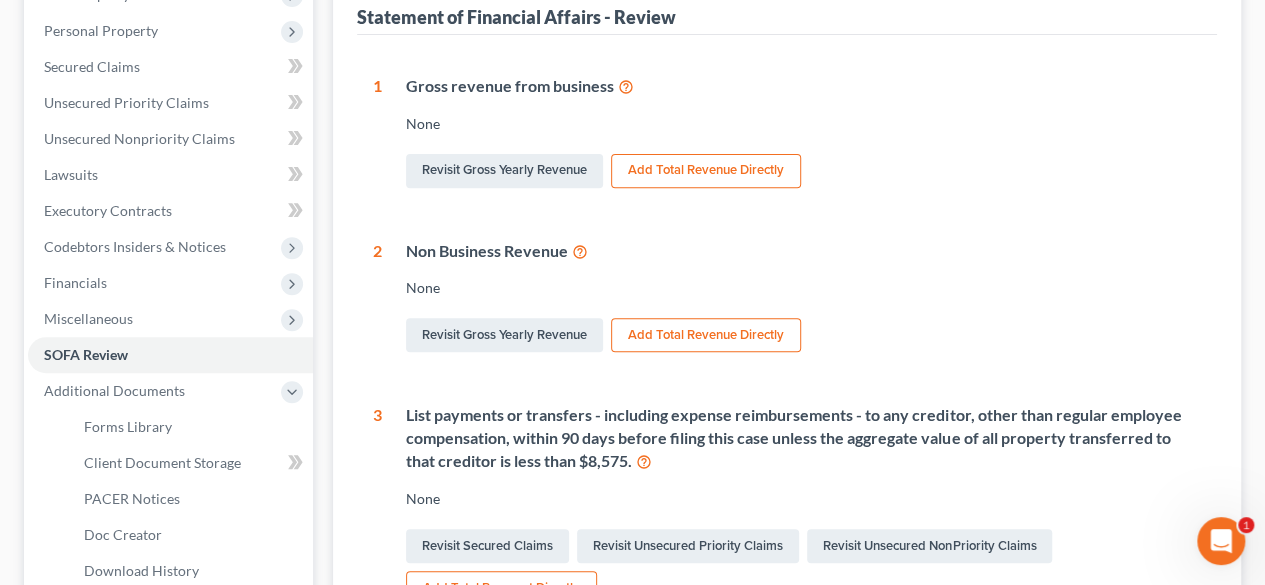 scroll, scrollTop: 298, scrollLeft: 0, axis: vertical 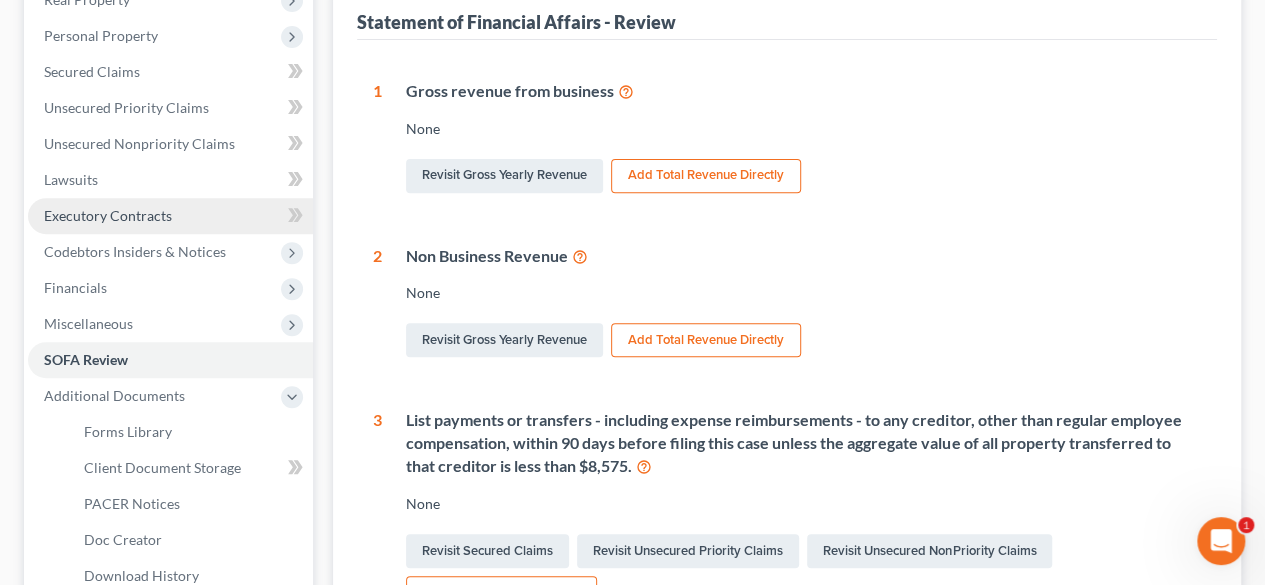 click on "Executory Contracts" at bounding box center (108, 215) 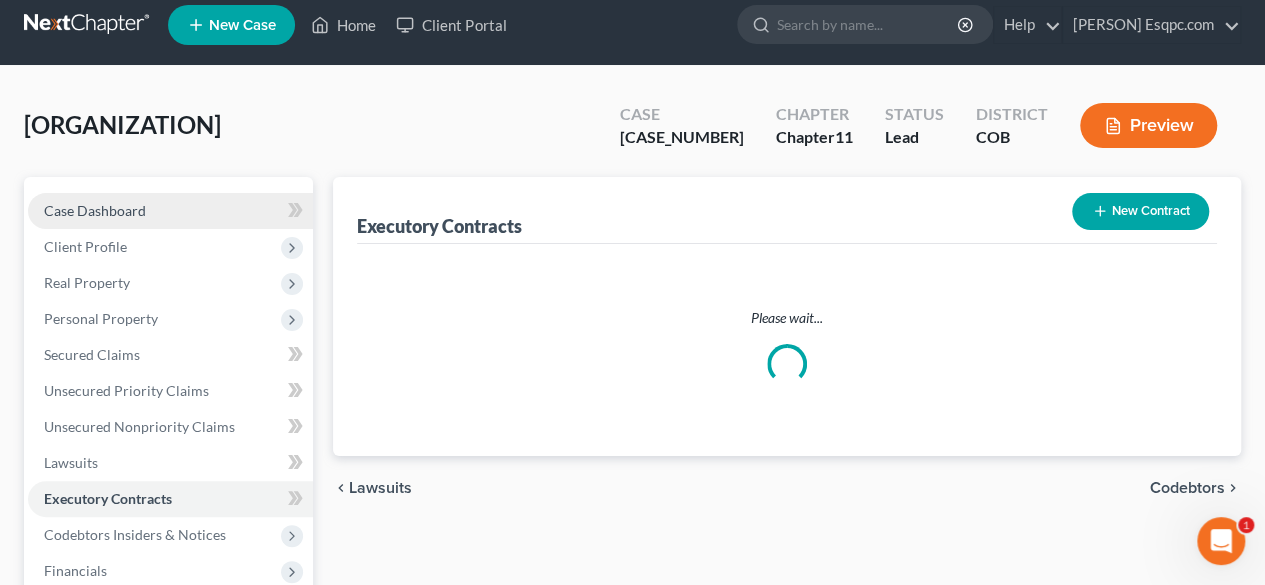 scroll, scrollTop: 0, scrollLeft: 0, axis: both 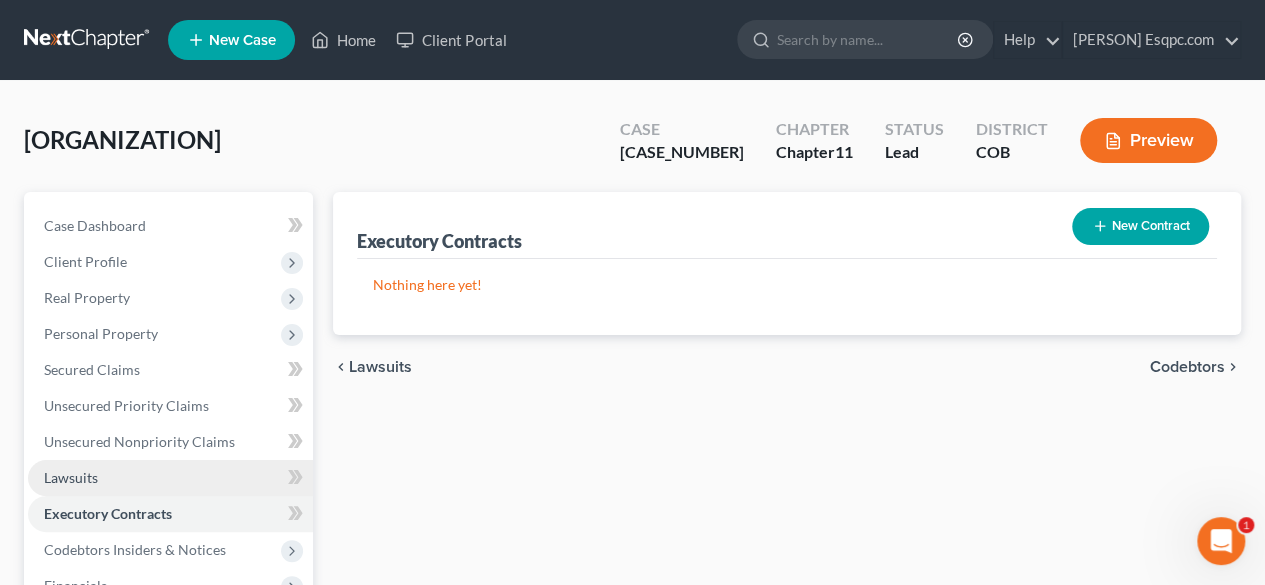 click on "Lawsuits" at bounding box center (170, 478) 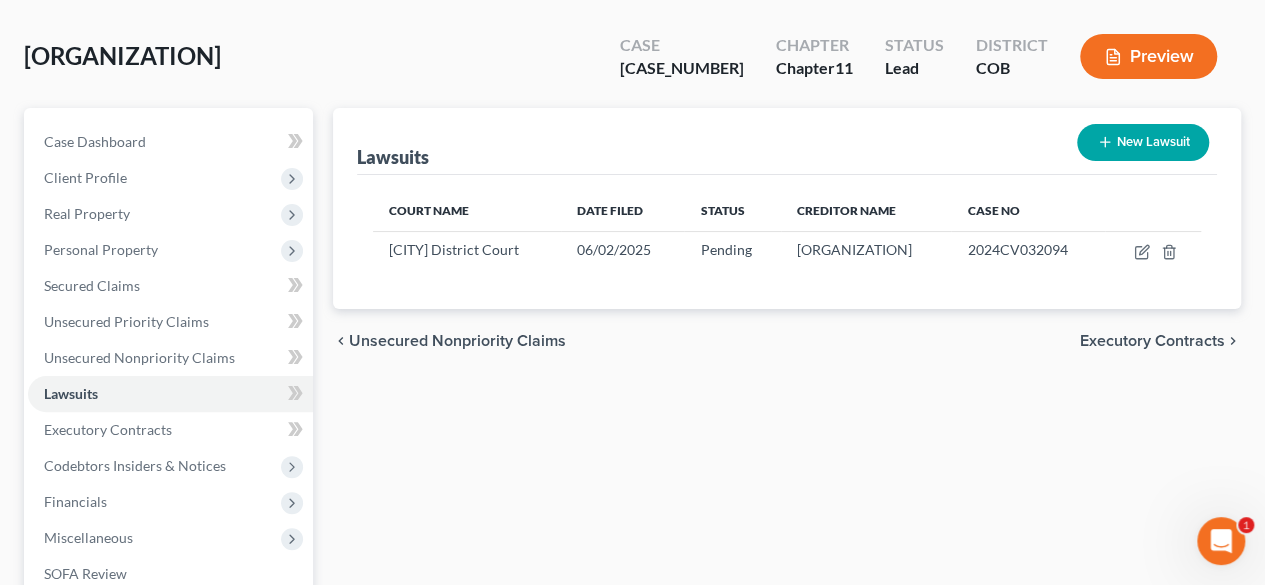 scroll, scrollTop: 105, scrollLeft: 0, axis: vertical 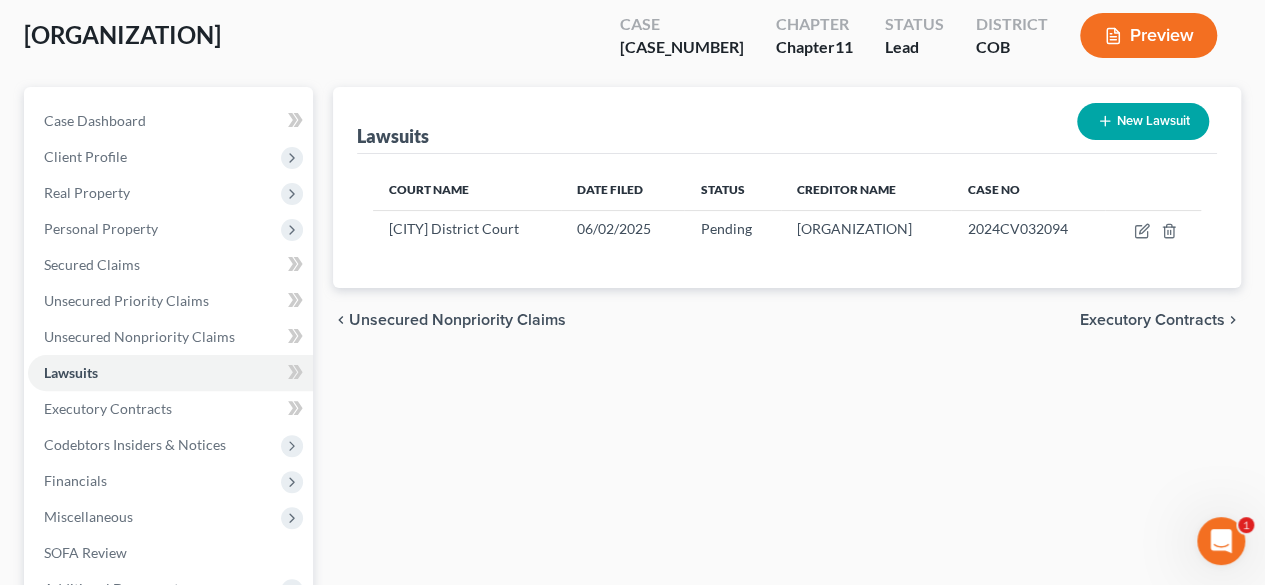 click on "Executory Contracts" at bounding box center [1152, 320] 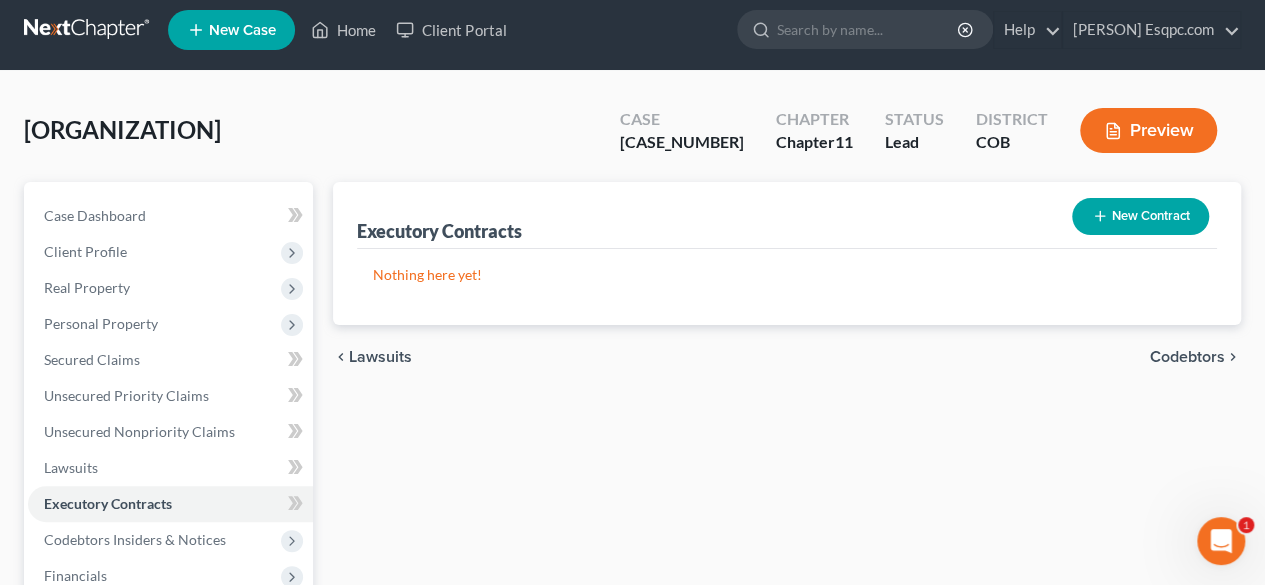scroll, scrollTop: 0, scrollLeft: 0, axis: both 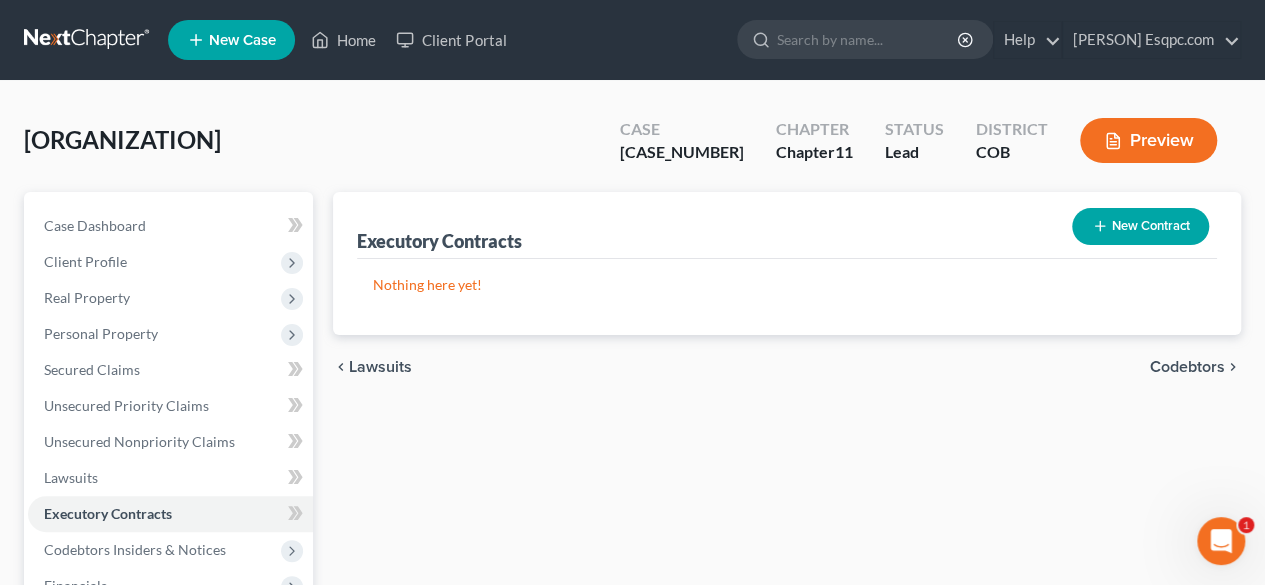 click on "Codebtors" at bounding box center [1187, 367] 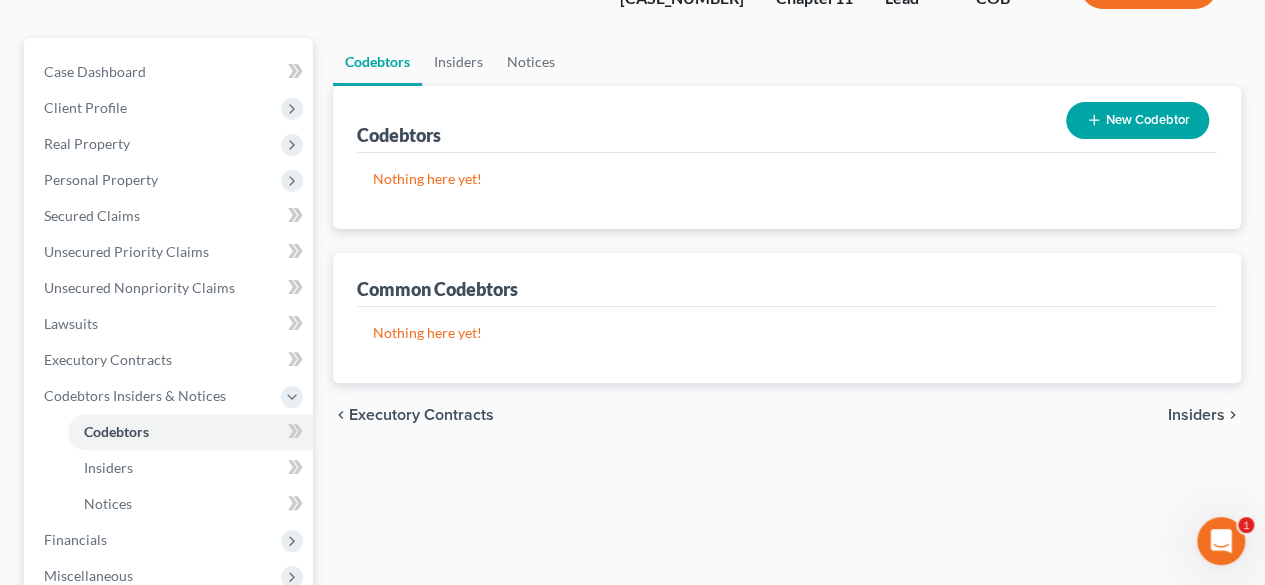 scroll, scrollTop: 158, scrollLeft: 0, axis: vertical 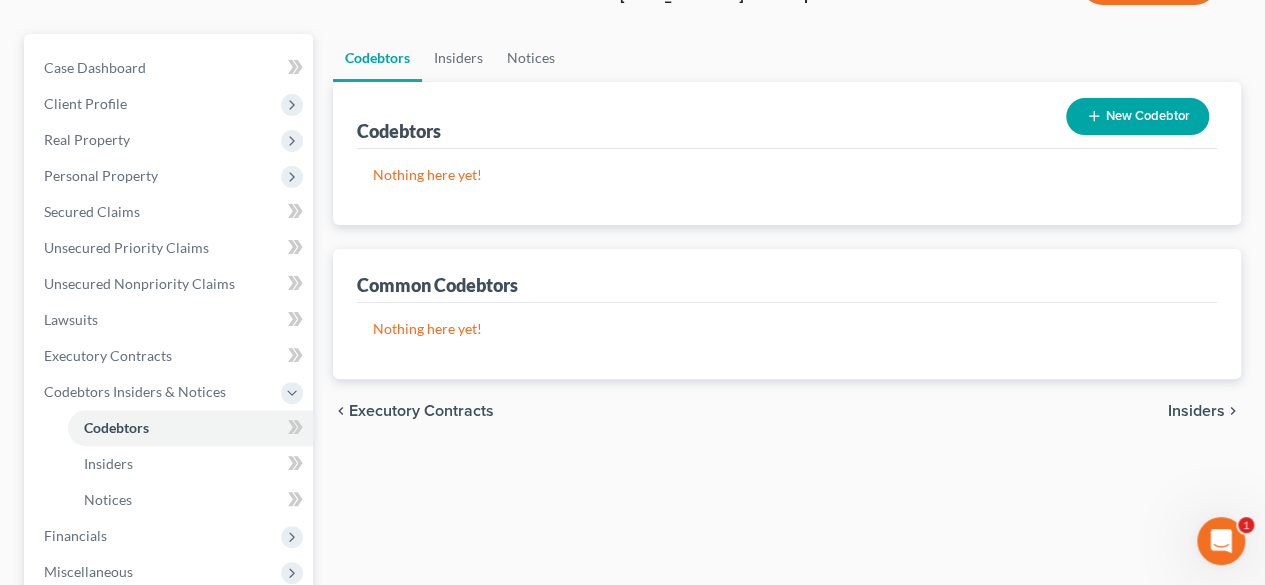 click on "Insiders" at bounding box center (1196, 411) 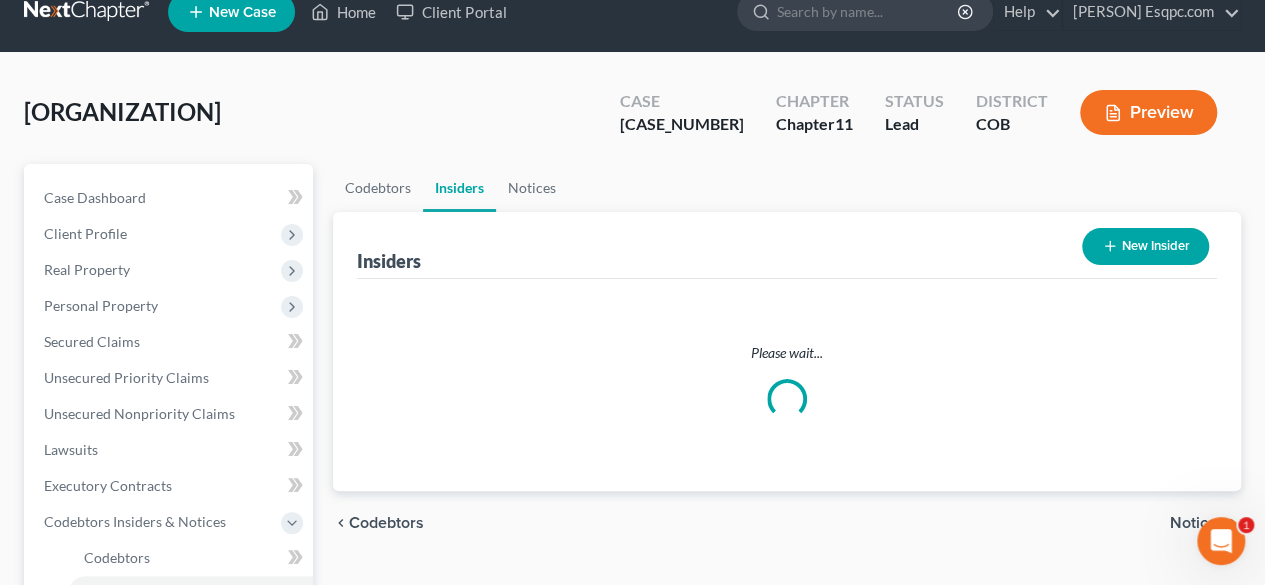 scroll, scrollTop: 0, scrollLeft: 0, axis: both 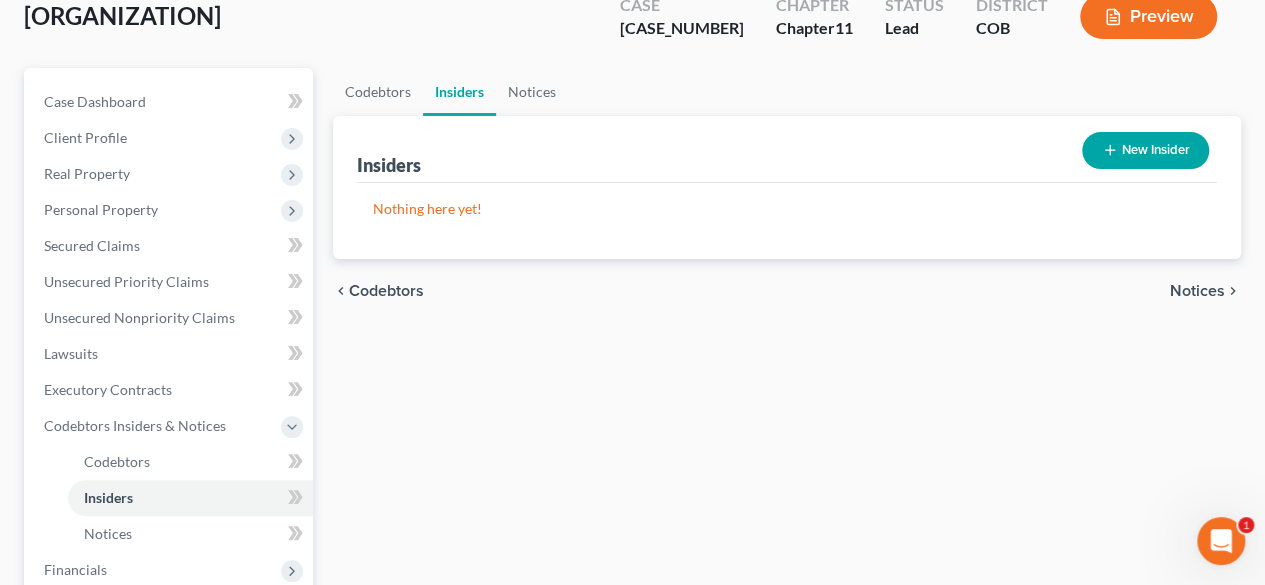 click on "Notices" at bounding box center [1197, 291] 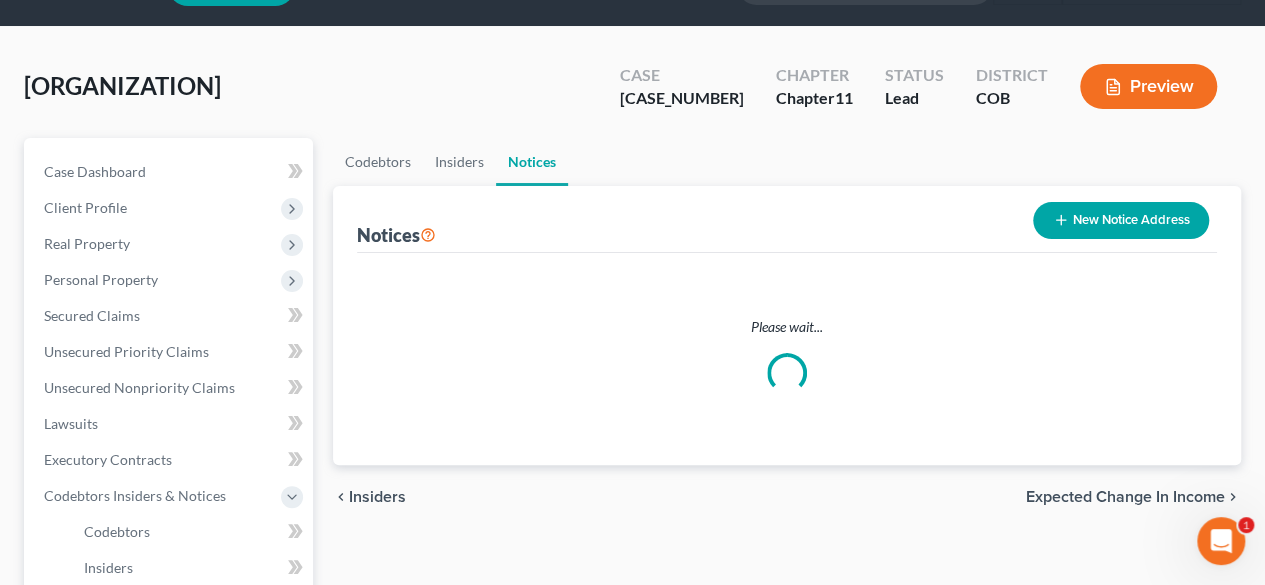 scroll, scrollTop: 0, scrollLeft: 0, axis: both 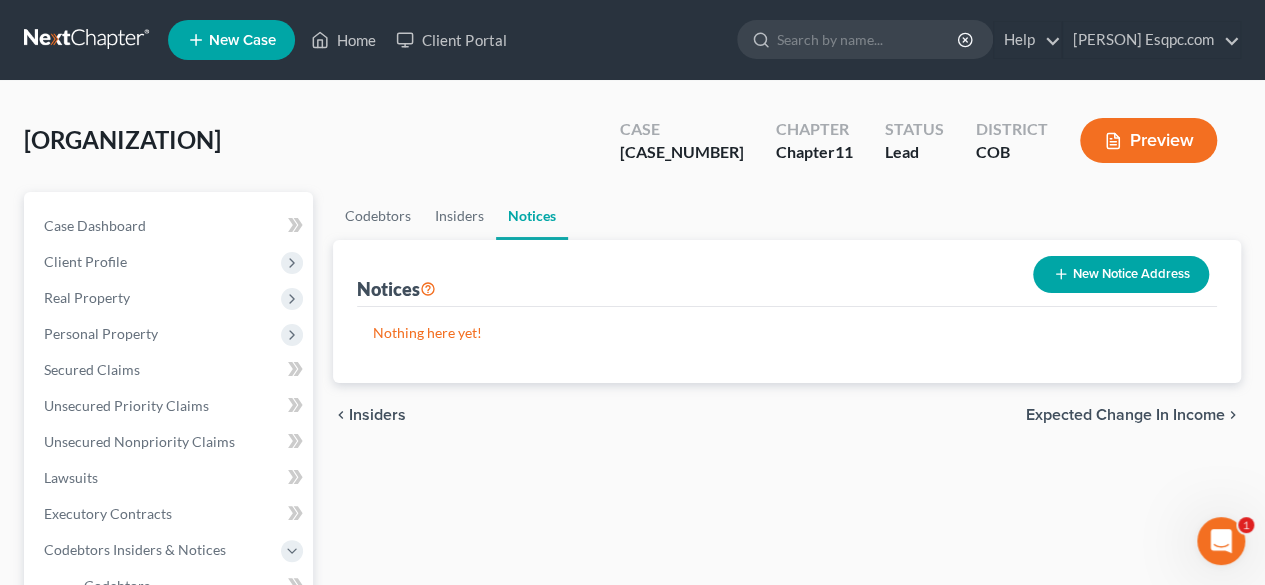 click on "Expected Change in Income" at bounding box center [1125, 415] 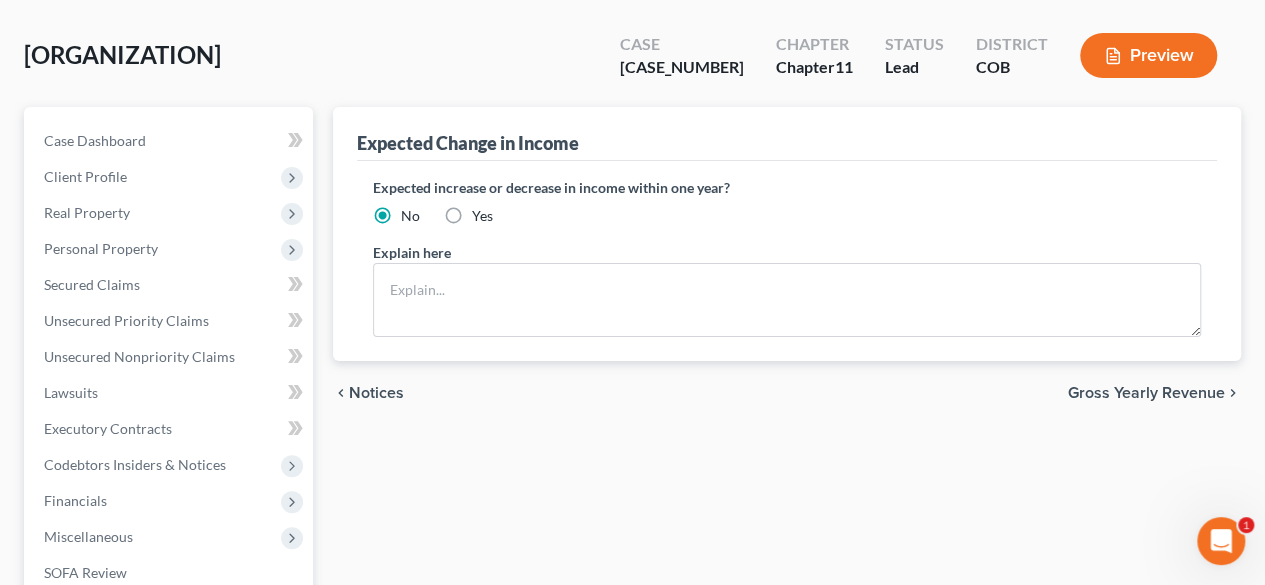 scroll, scrollTop: 88, scrollLeft: 0, axis: vertical 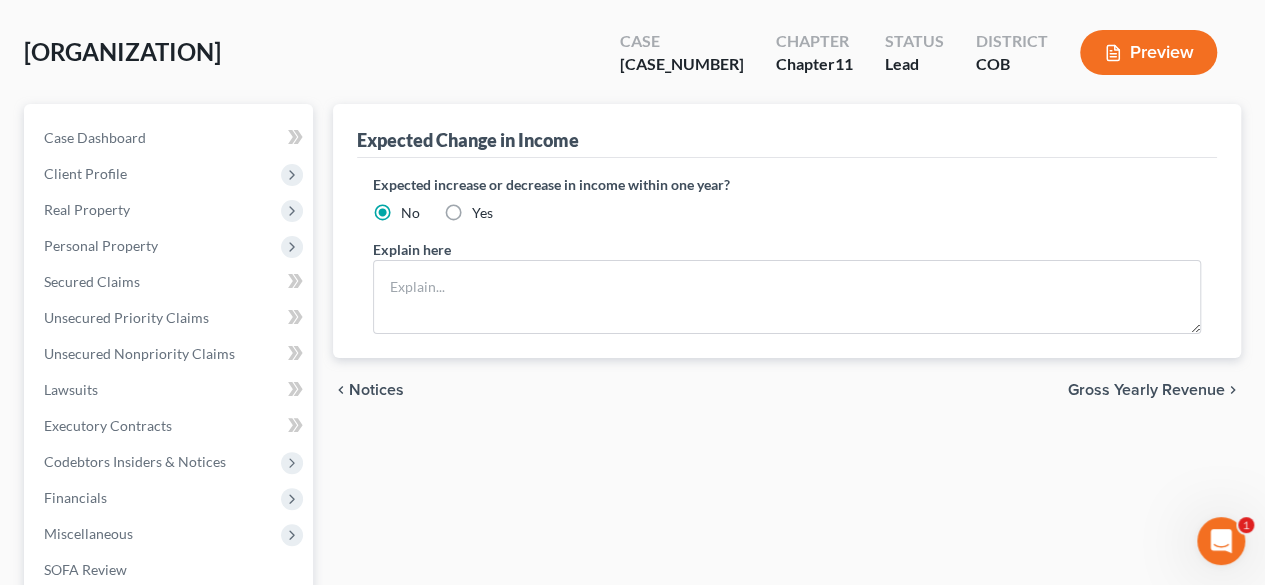 click on "Gross Yearly Revenue" at bounding box center (1146, 390) 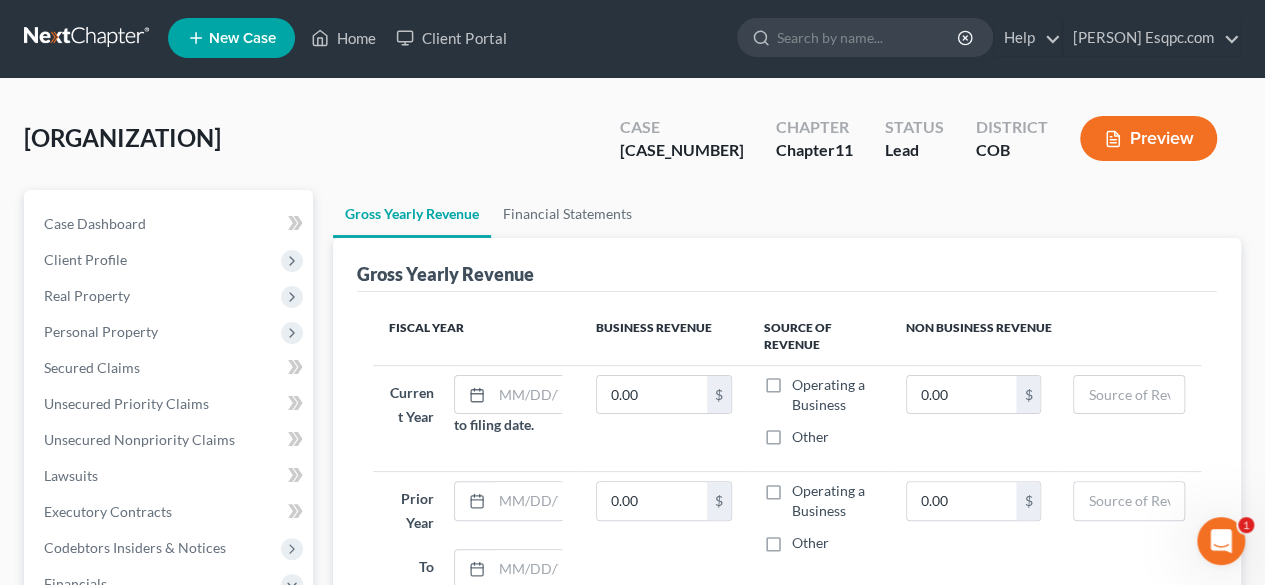 scroll, scrollTop: 0, scrollLeft: 0, axis: both 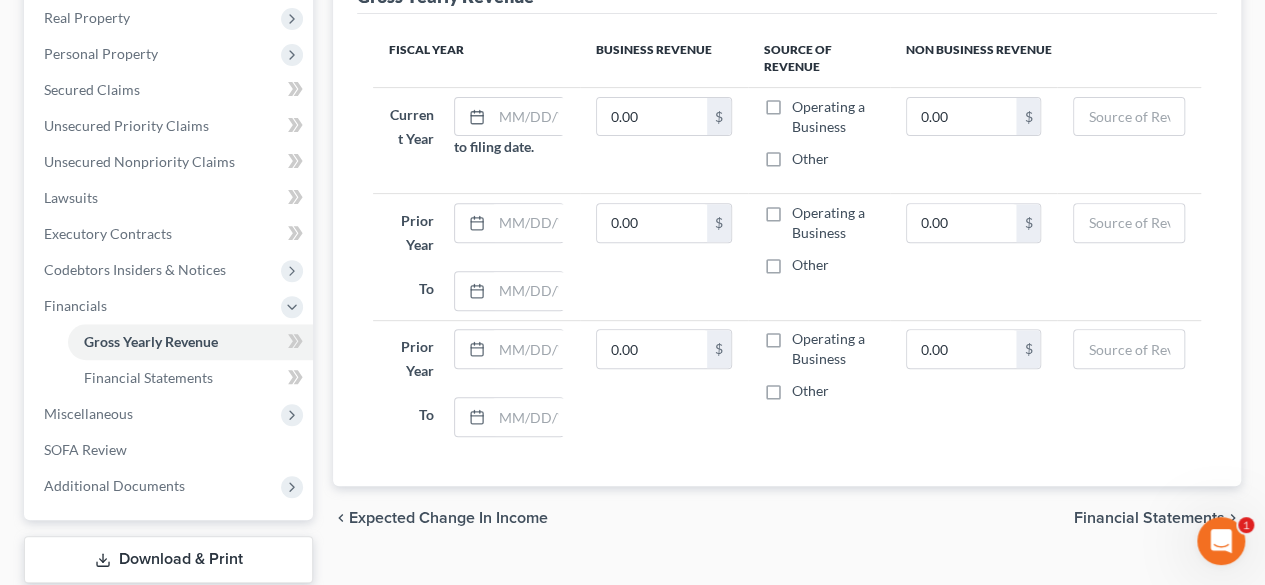 click on "Financial Statements" at bounding box center [1149, 518] 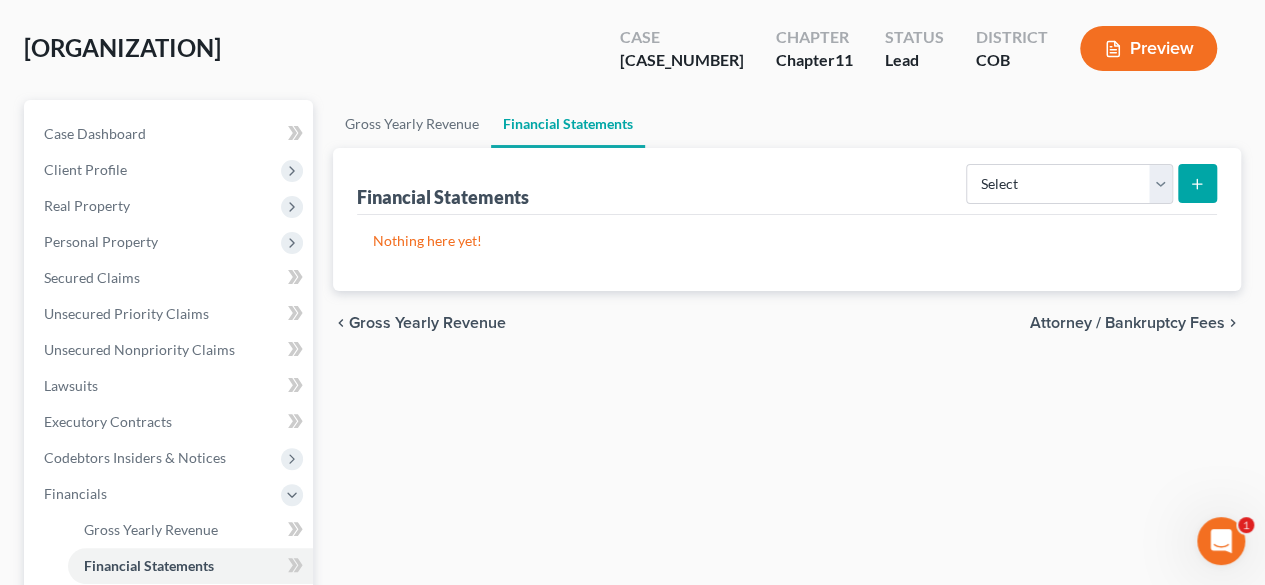 scroll, scrollTop: 0, scrollLeft: 0, axis: both 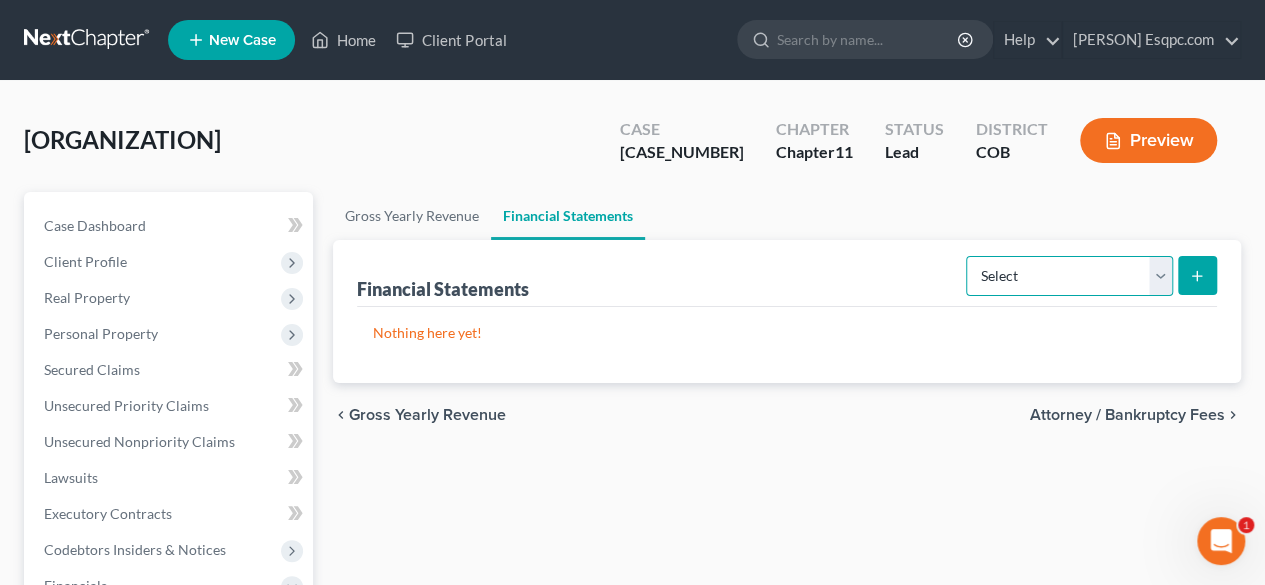 click on "Select Auditor Bookkeeper Creditor Pension Contribution Records Keeper Tax Consolidation Group" at bounding box center [1069, 276] 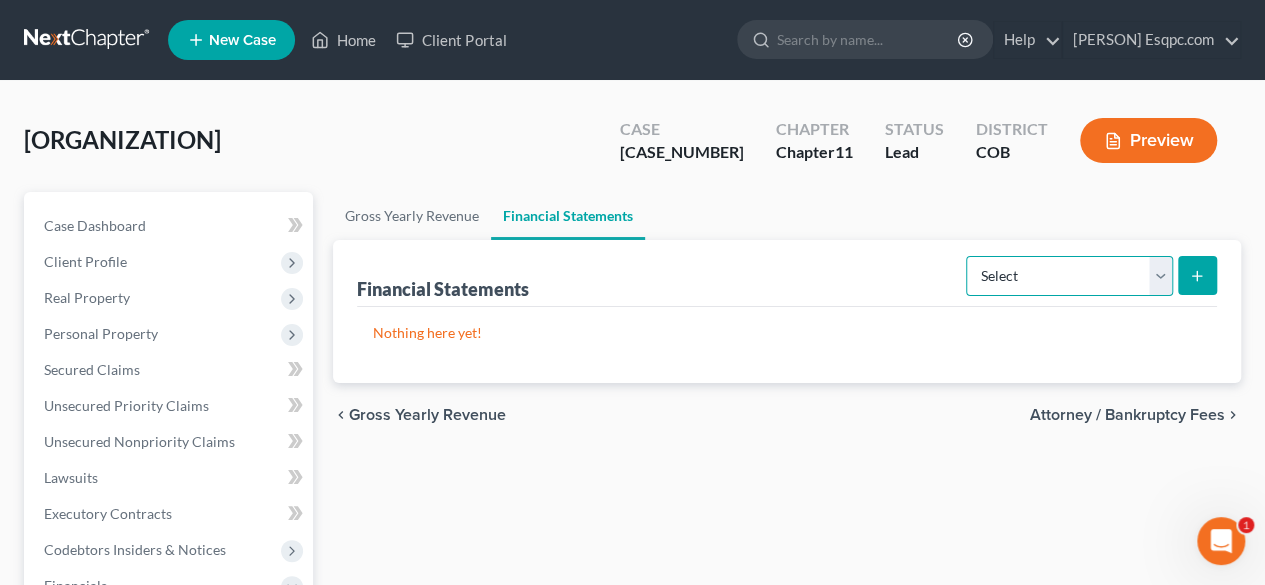 select on "bookkeeper" 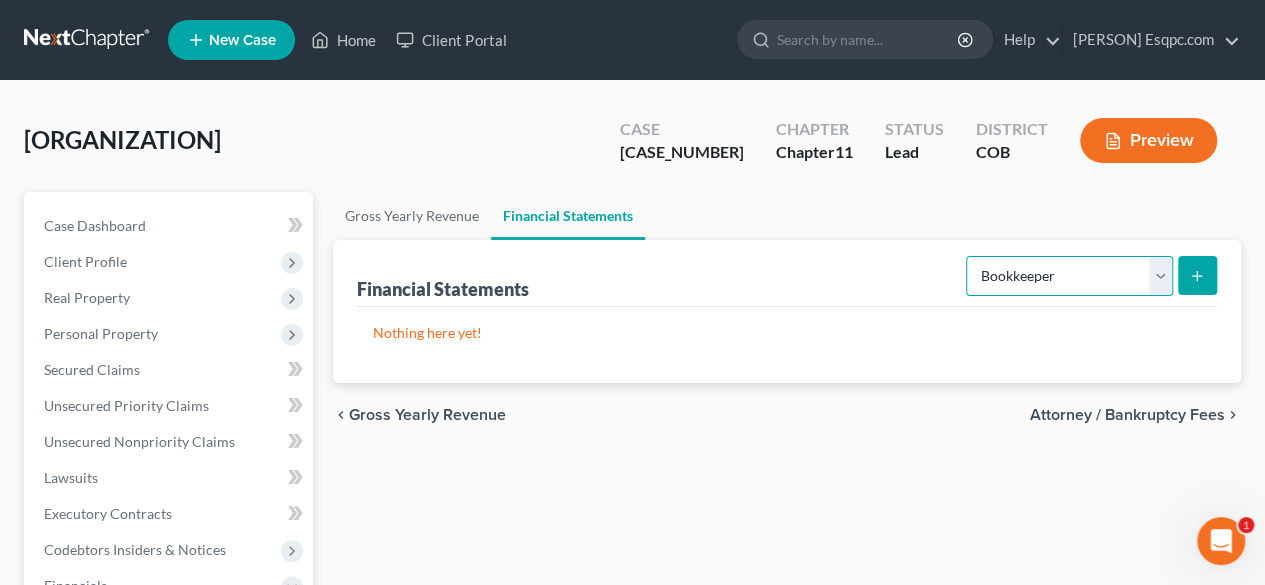 click on "Select Auditor Bookkeeper Creditor Pension Contribution Records Keeper Tax Consolidation Group" at bounding box center [1069, 276] 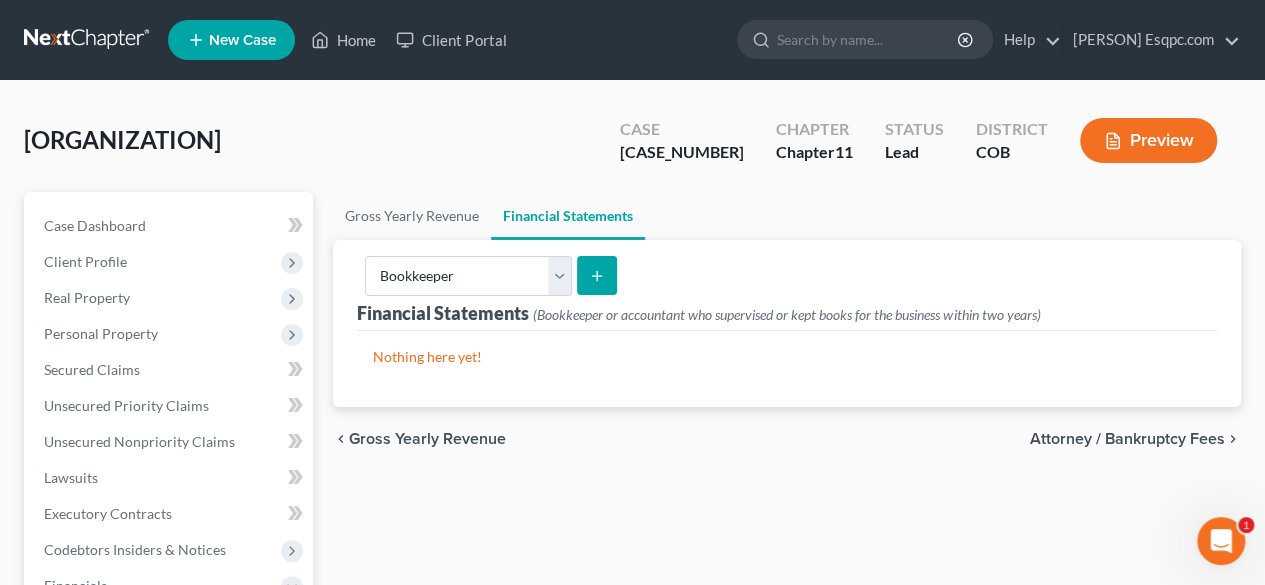 click 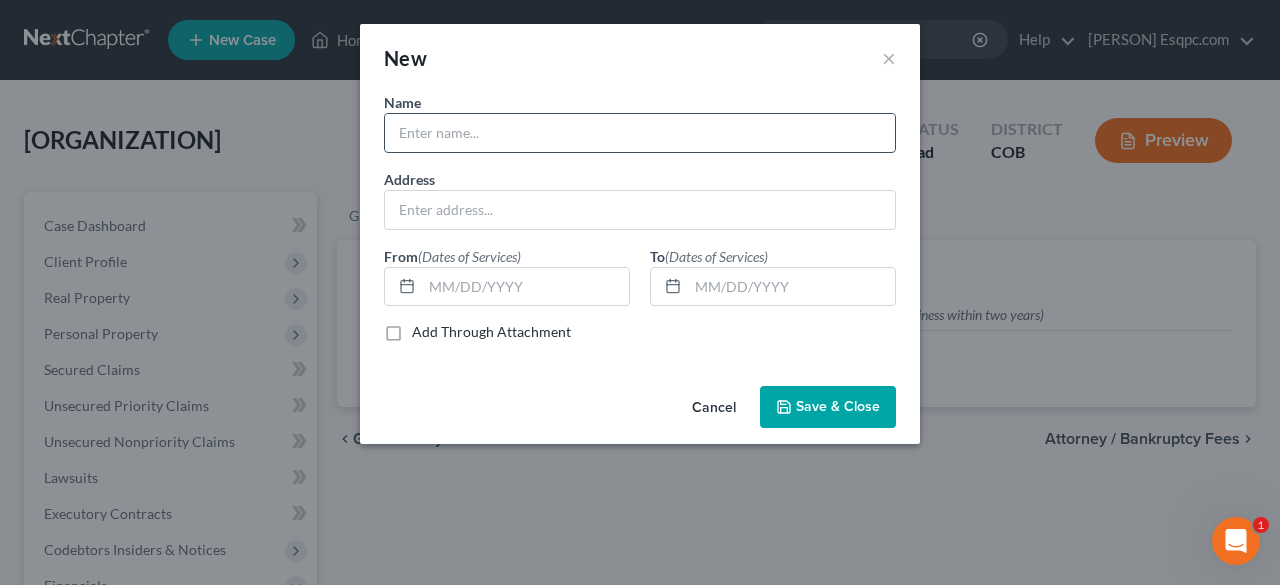 click at bounding box center (640, 133) 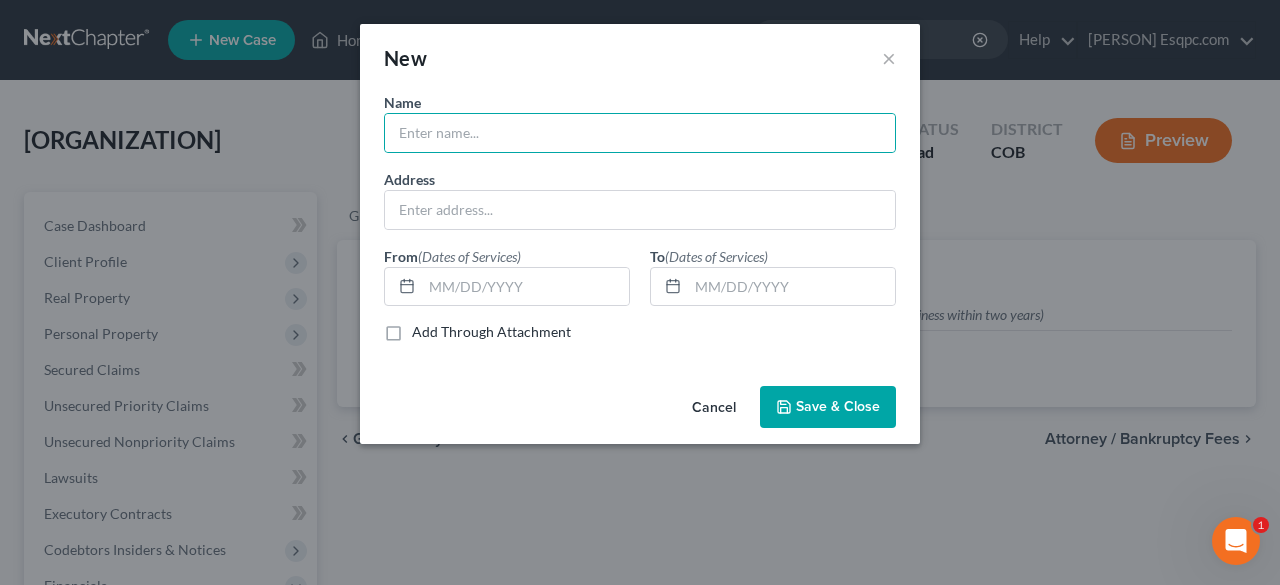 click on "New   ×
Name
*
Address From  (Dates of Services)         To  (Dates of Services)
Add Through Attachment
Cancel Save & Close" at bounding box center (640, 292) 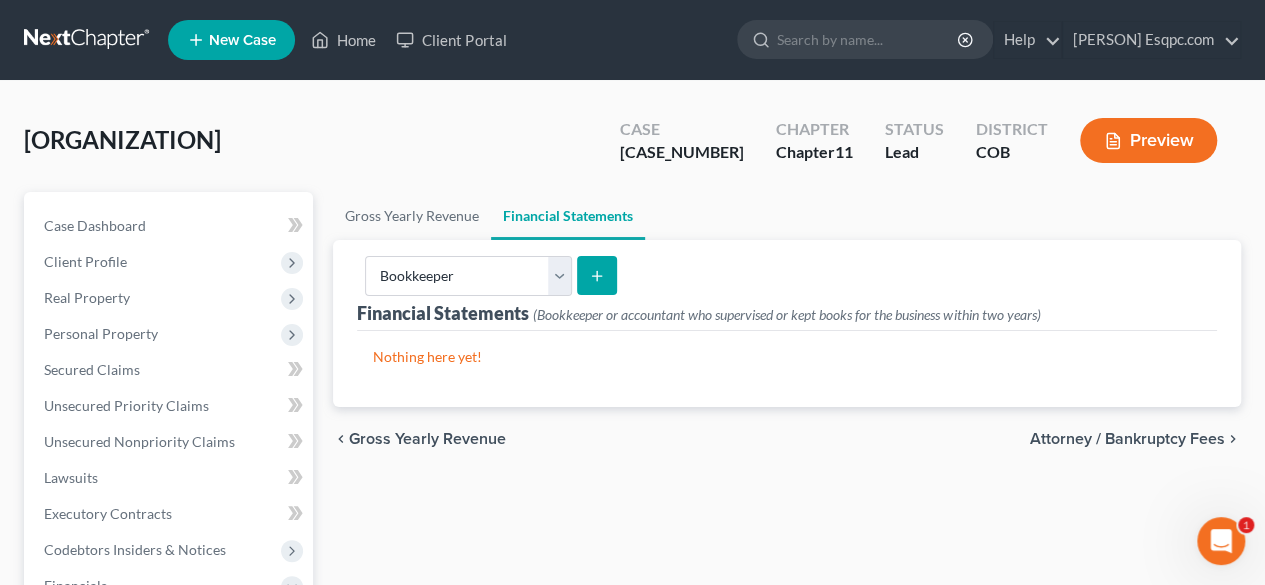 click 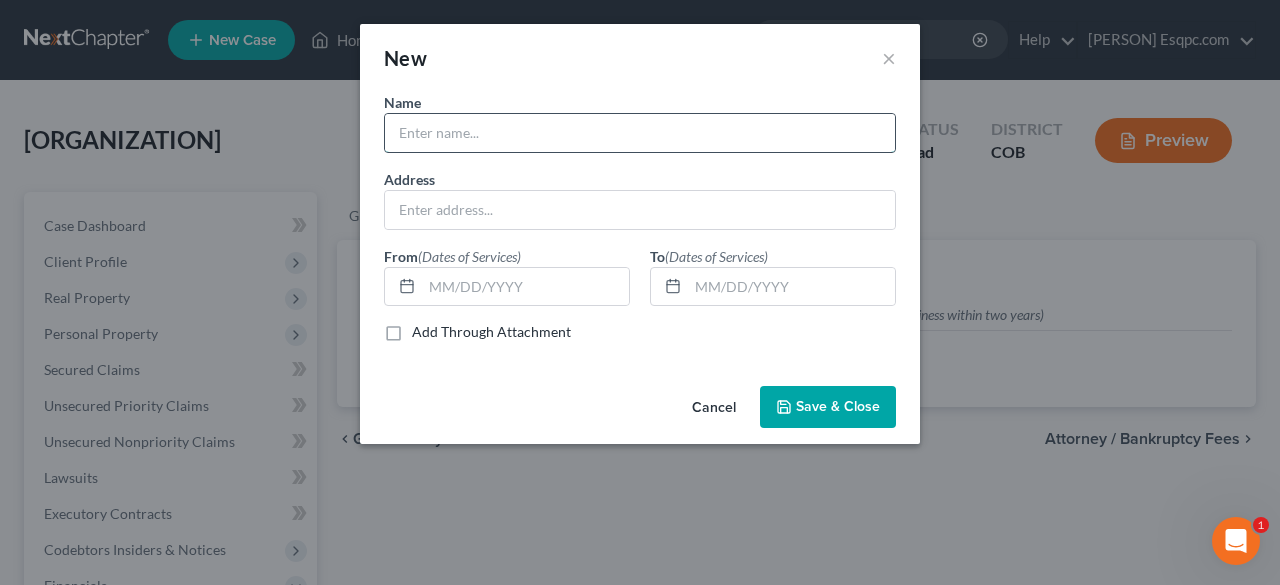 click at bounding box center (640, 133) 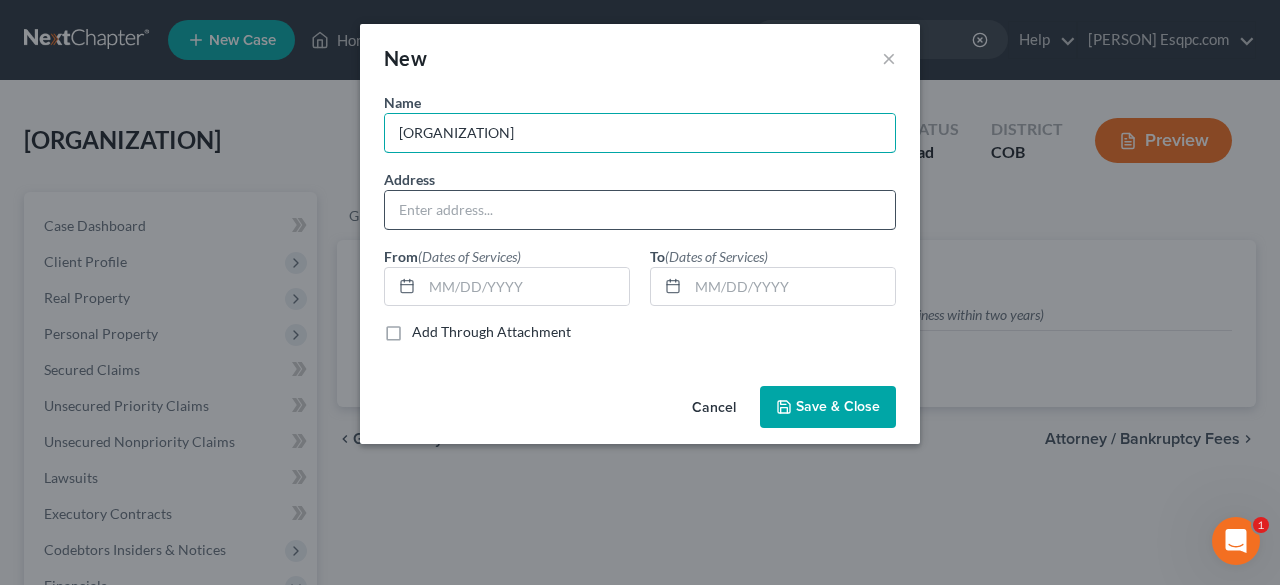 type on "[ORGANIZATION]" 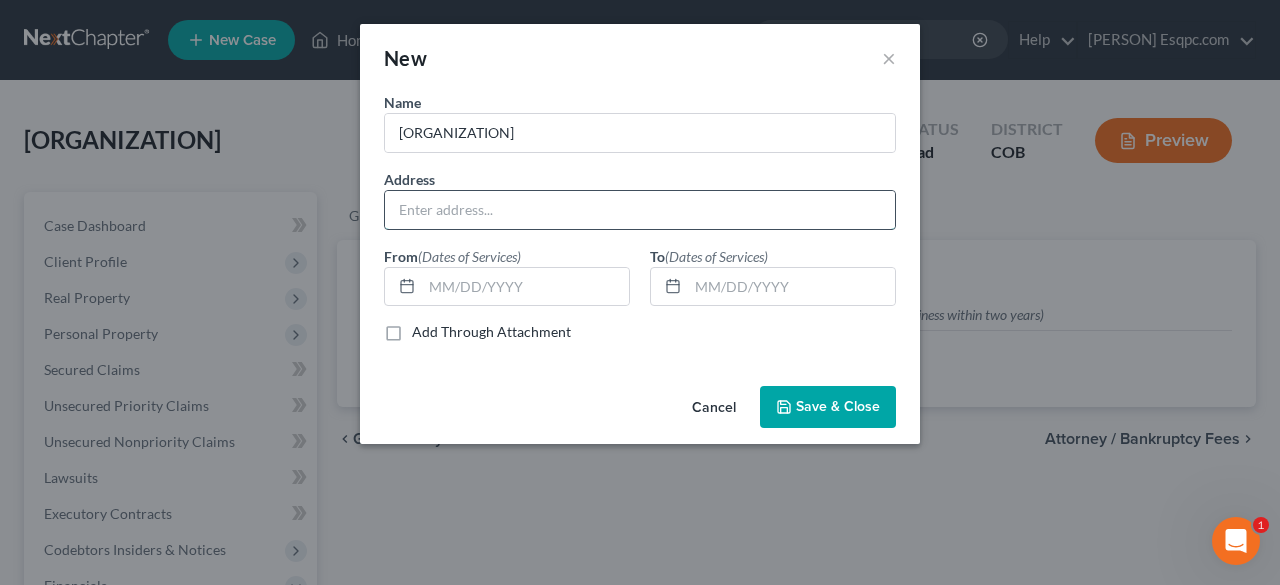 click at bounding box center [640, 210] 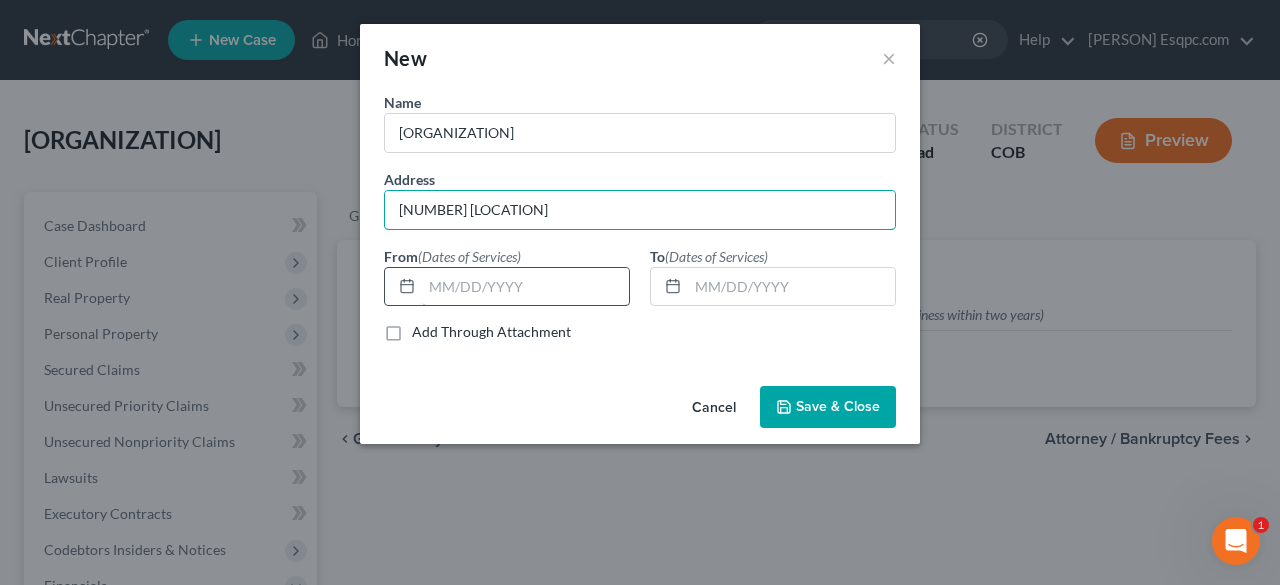 type on "[NUMBER] [LOCATION]" 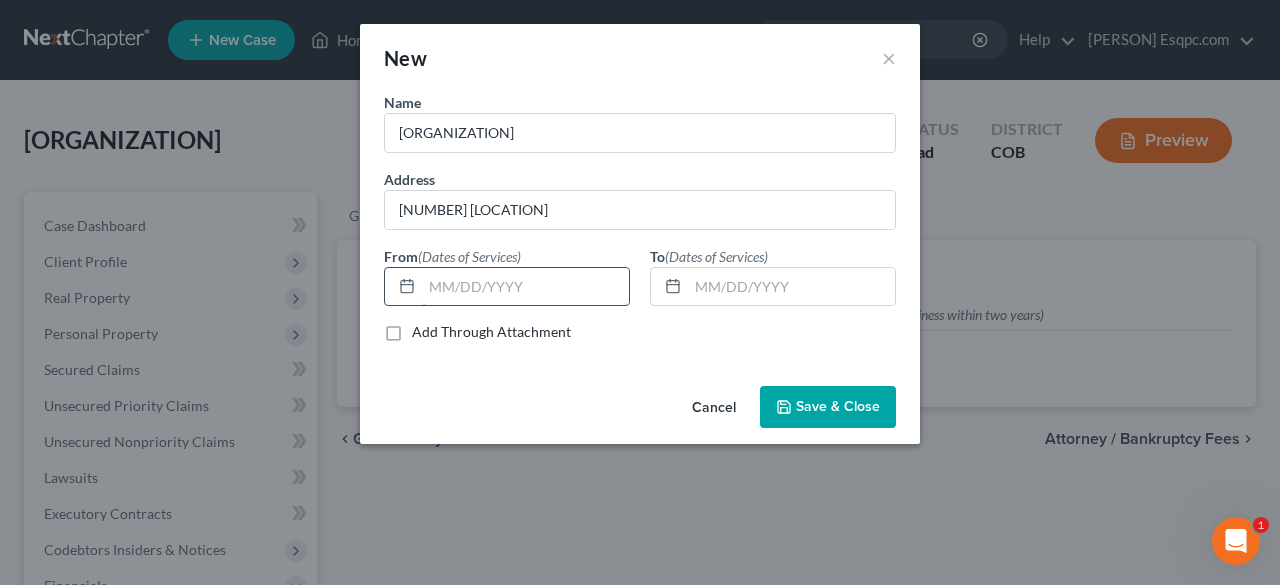 click at bounding box center [525, 287] 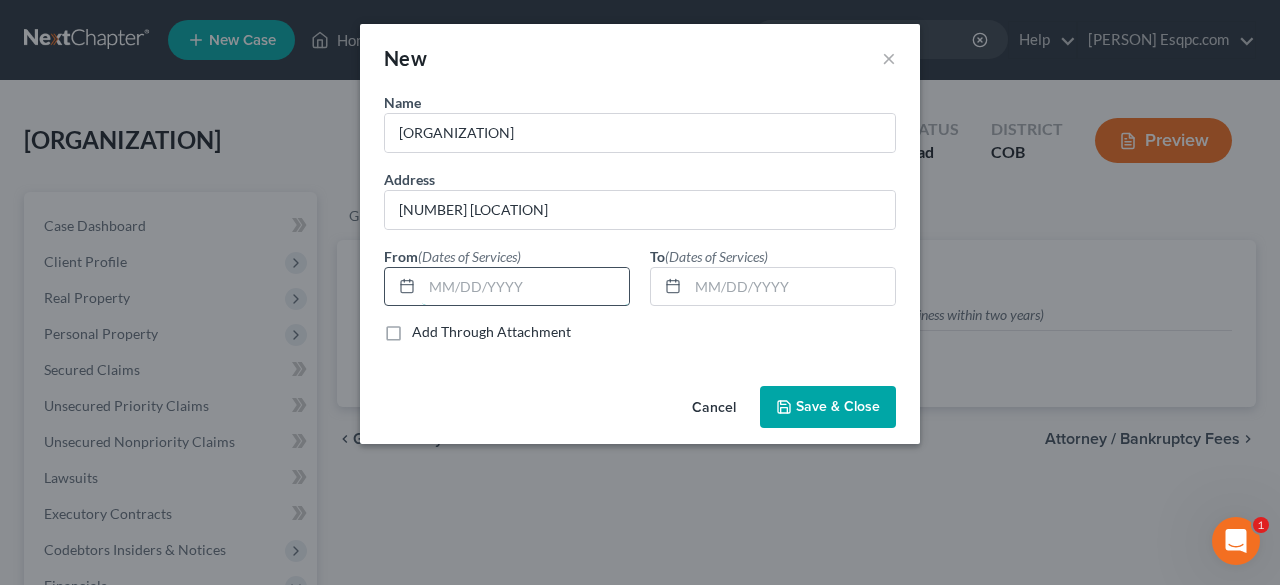 type on "0" 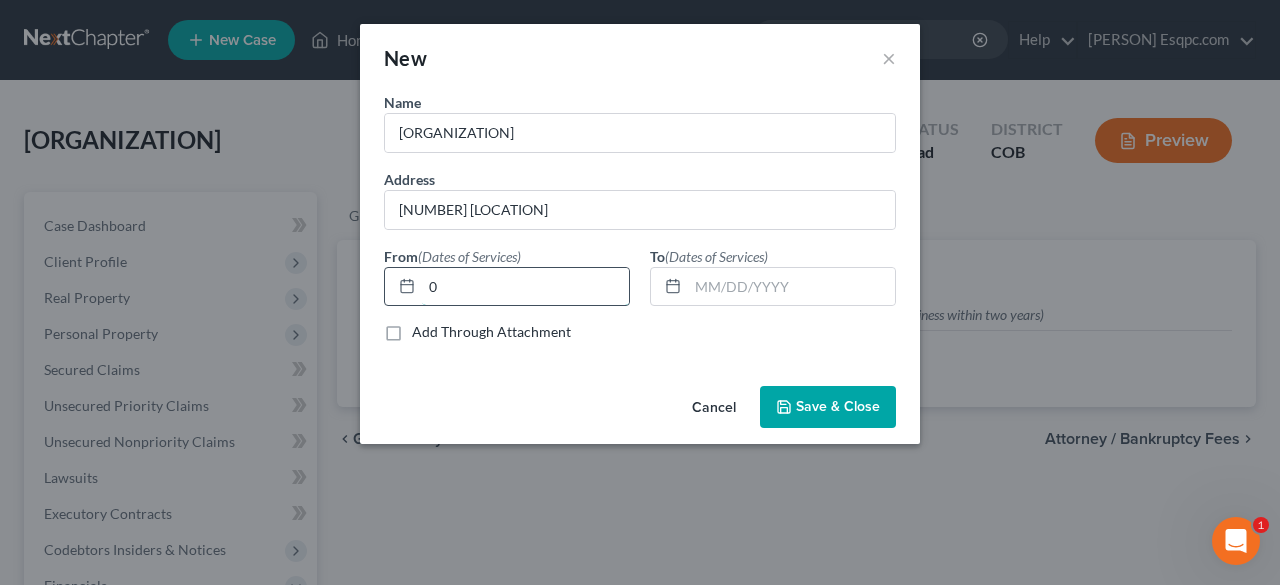 type 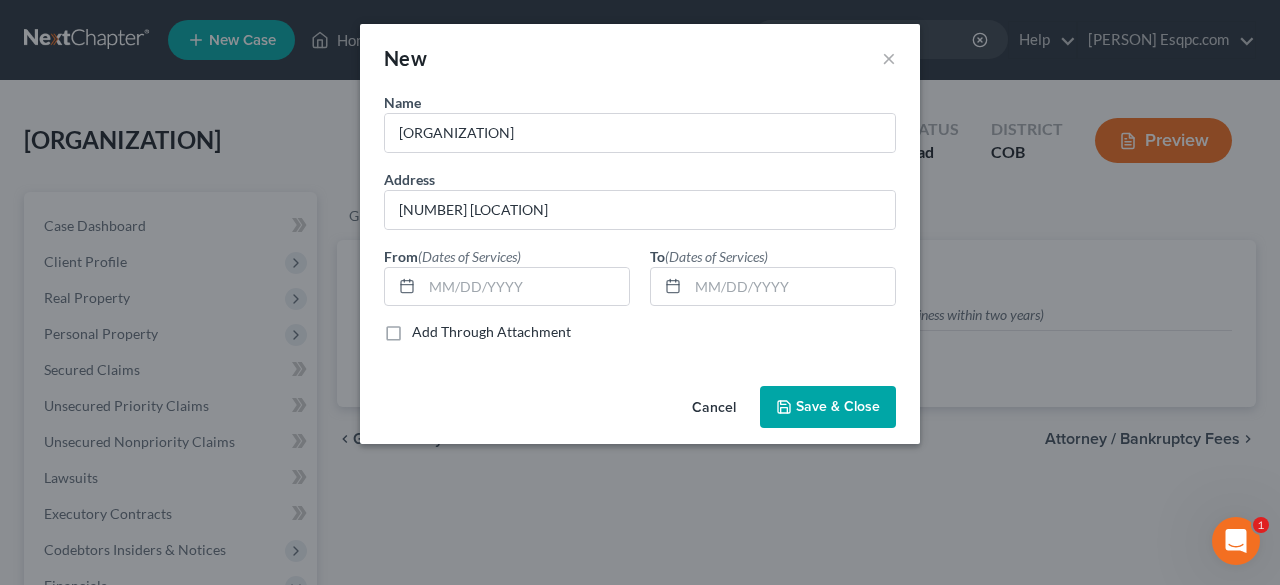 click on "Add Through Attachment" at bounding box center [491, 332] 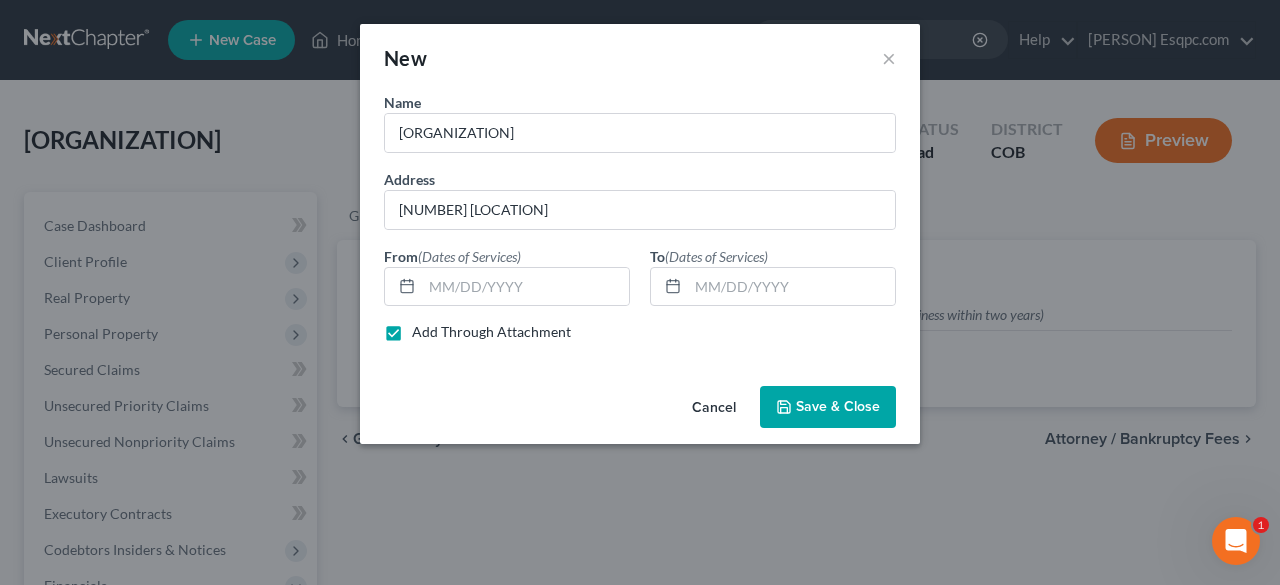 type on "See Attached SOFA Part 13, Question 26a" 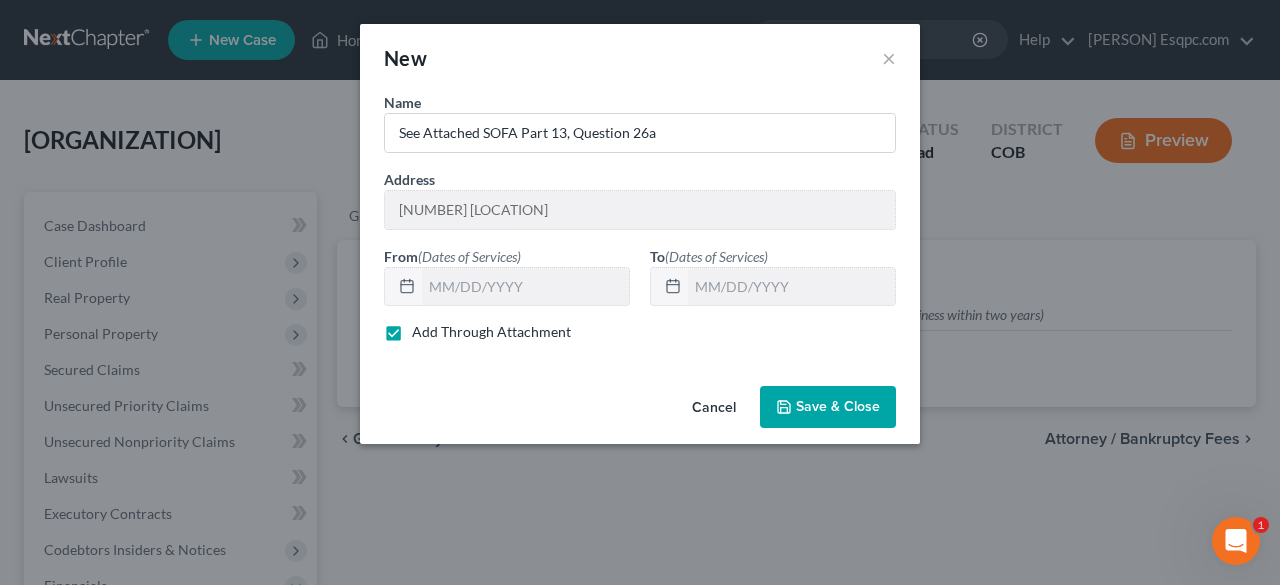 click on "Save & Close" at bounding box center [838, 406] 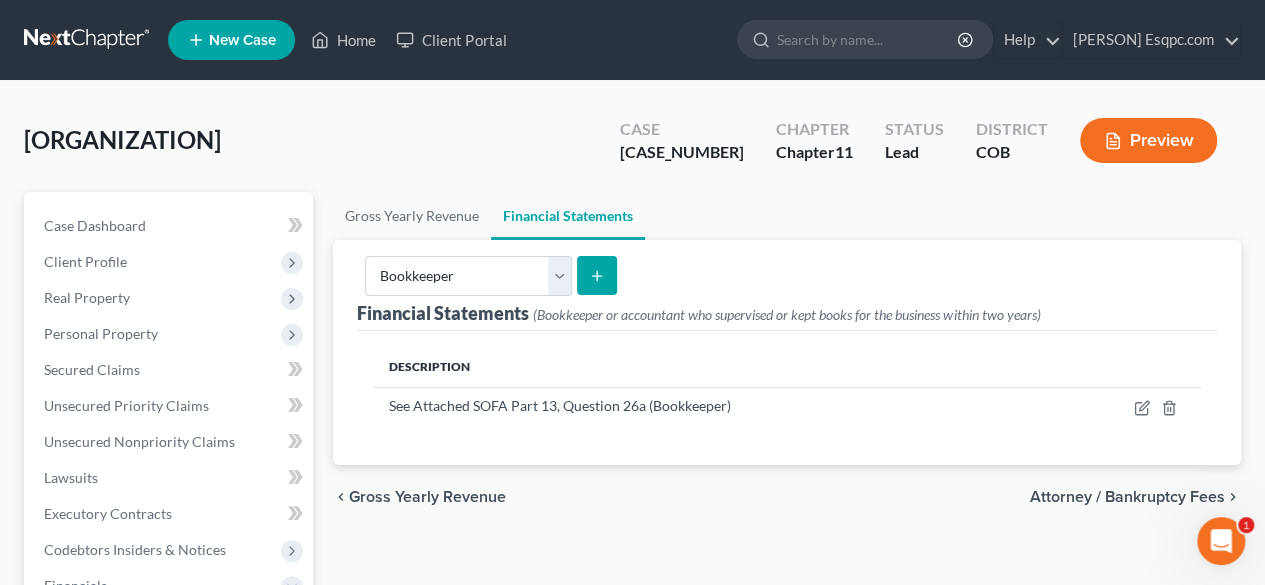click on "chevron_right" at bounding box center (1233, 497) 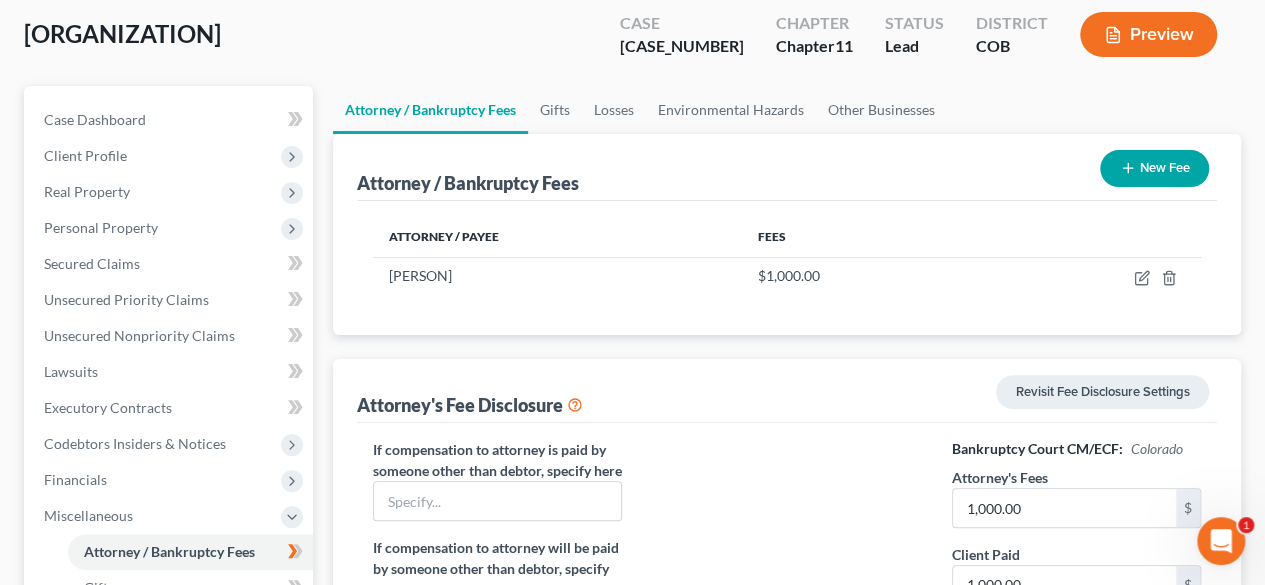 scroll, scrollTop: 243, scrollLeft: 0, axis: vertical 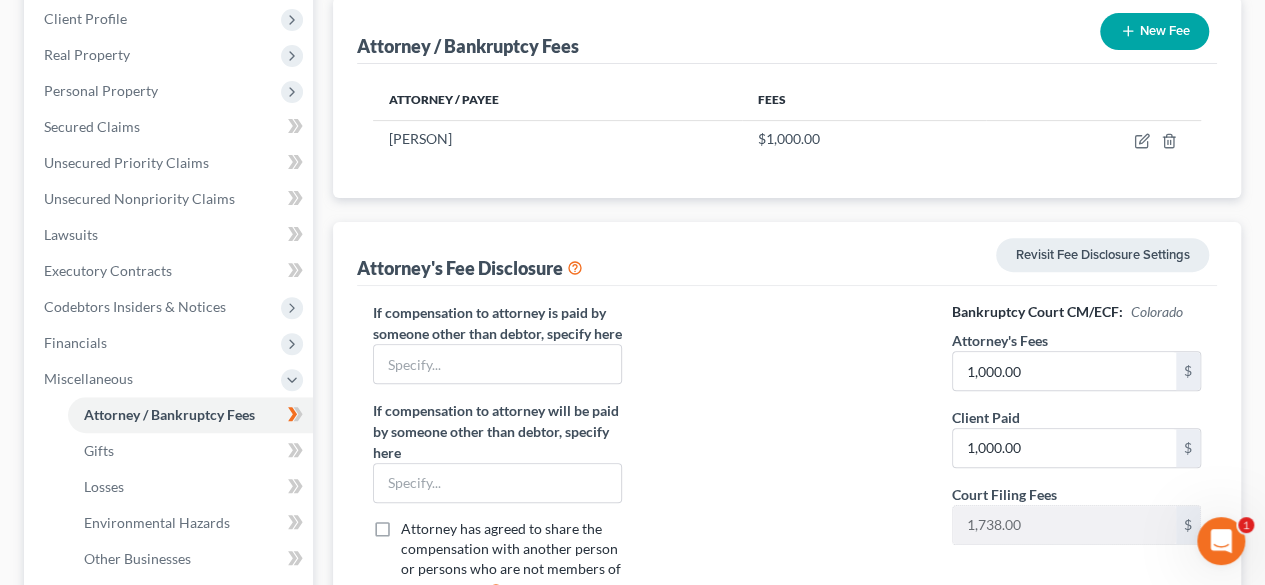 click 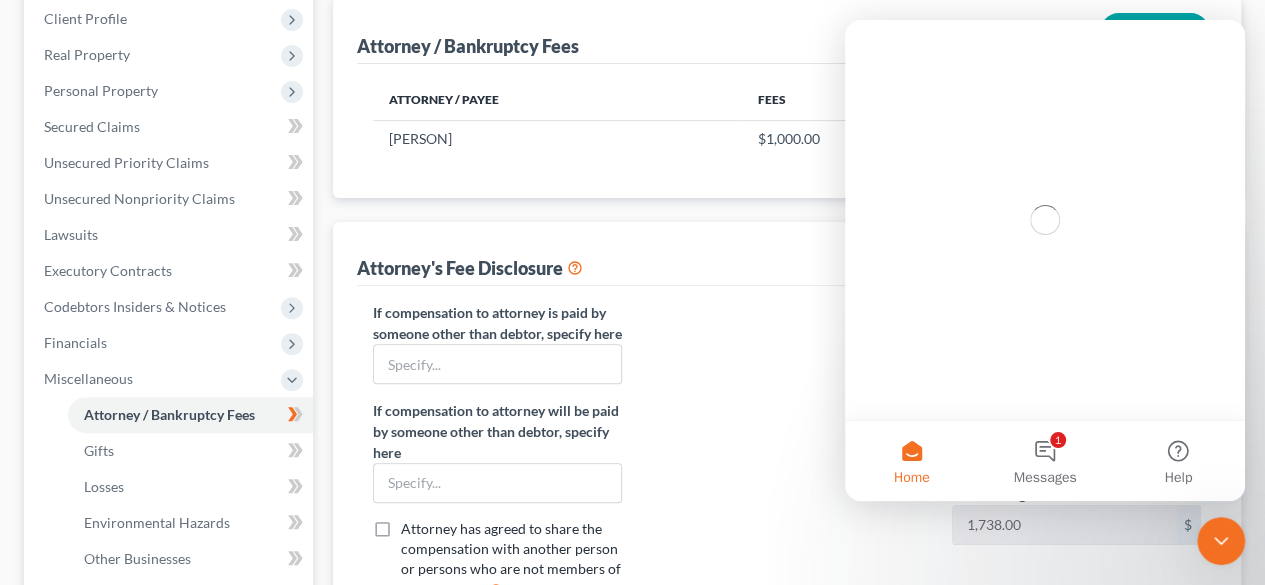 scroll, scrollTop: 0, scrollLeft: 0, axis: both 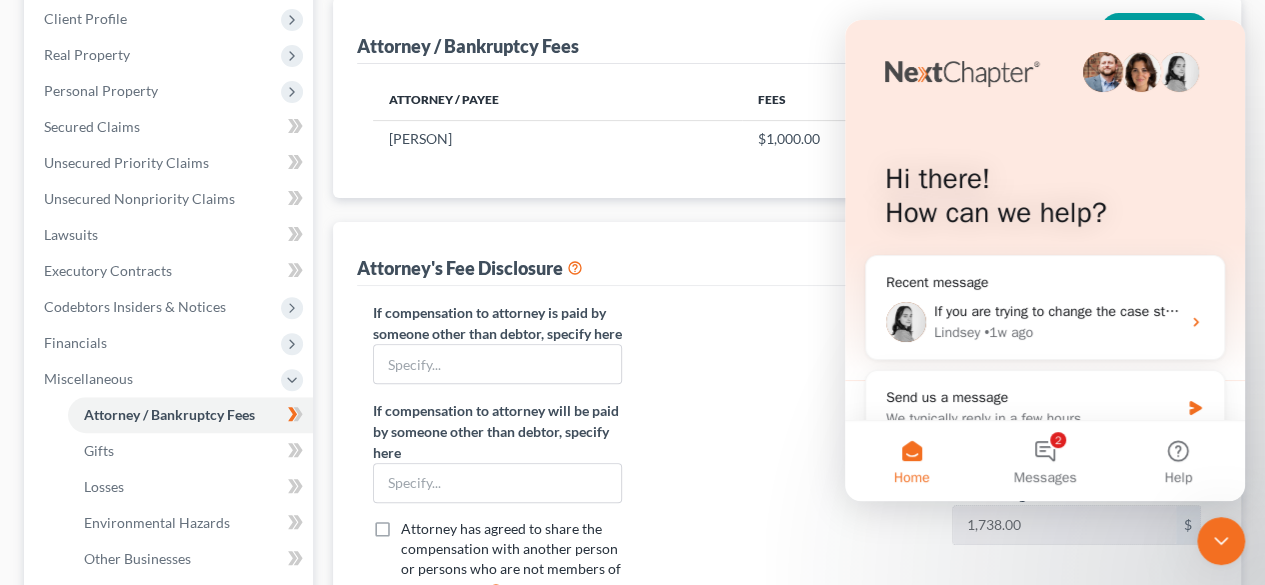 click 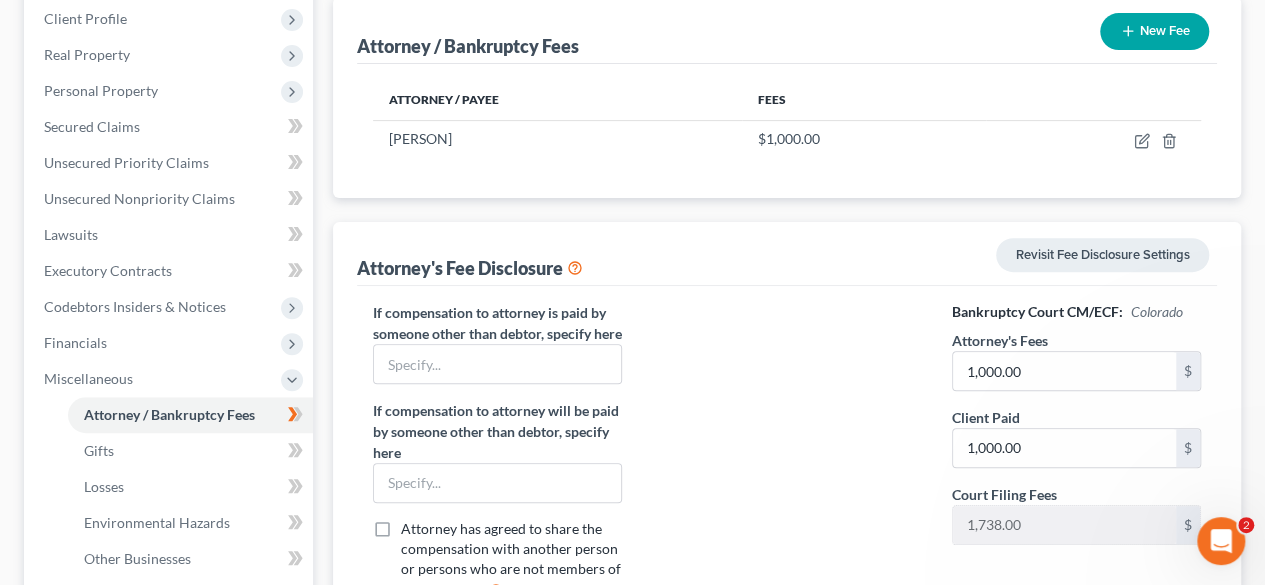 scroll, scrollTop: 0, scrollLeft: 0, axis: both 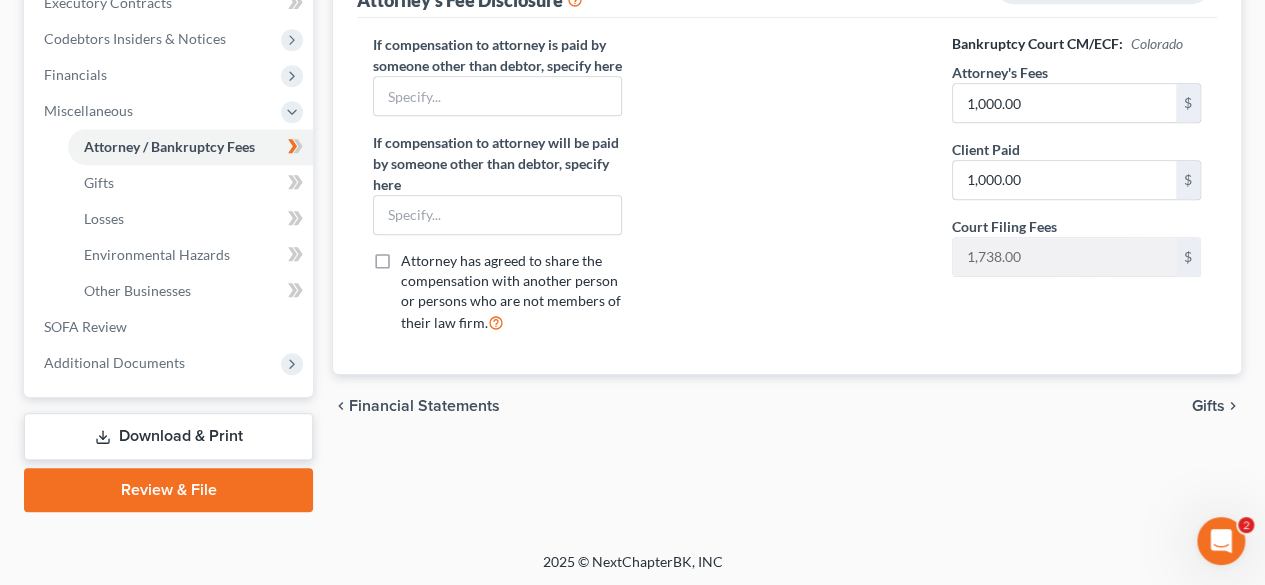 click on "Gifts" at bounding box center [1208, 406] 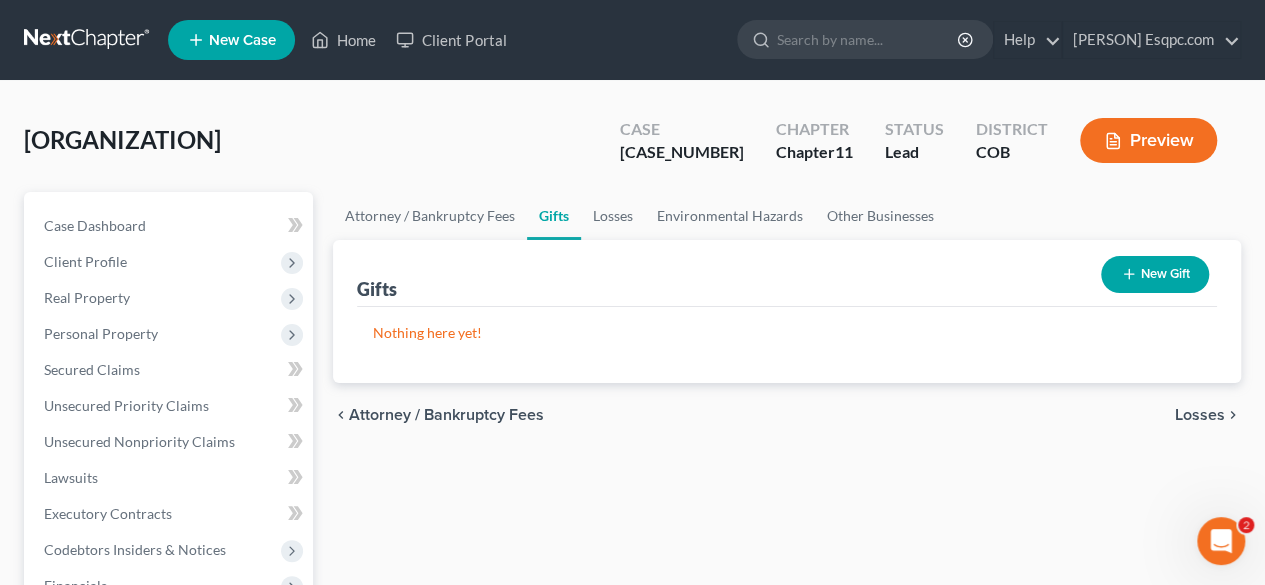 scroll, scrollTop: 0, scrollLeft: 0, axis: both 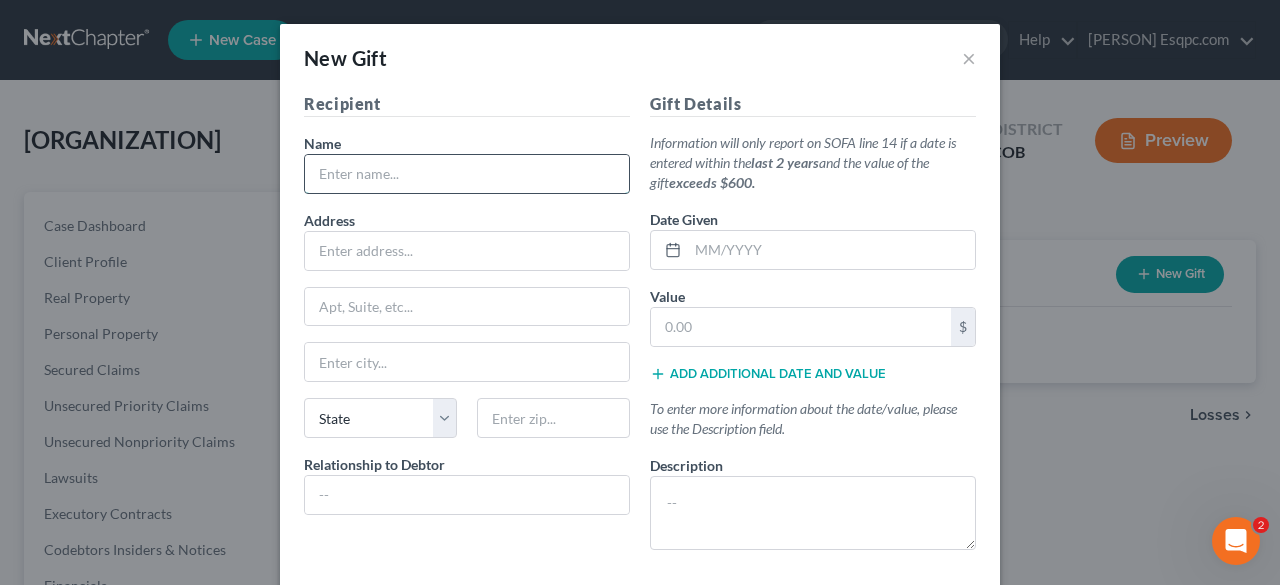 click at bounding box center [467, 174] 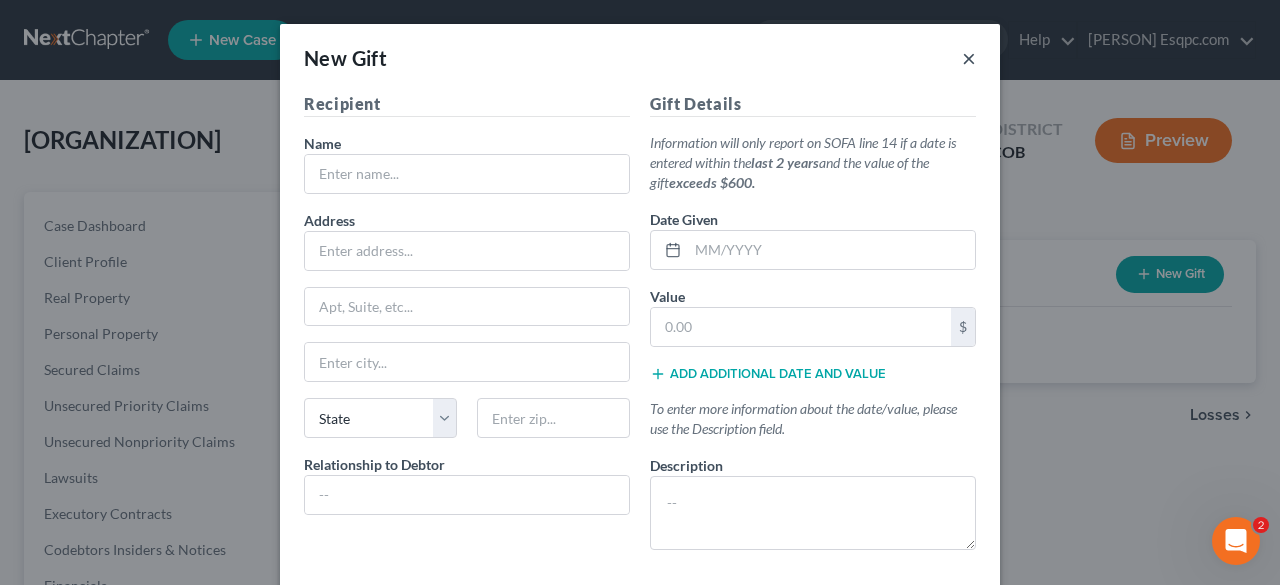 click on "×" at bounding box center (969, 58) 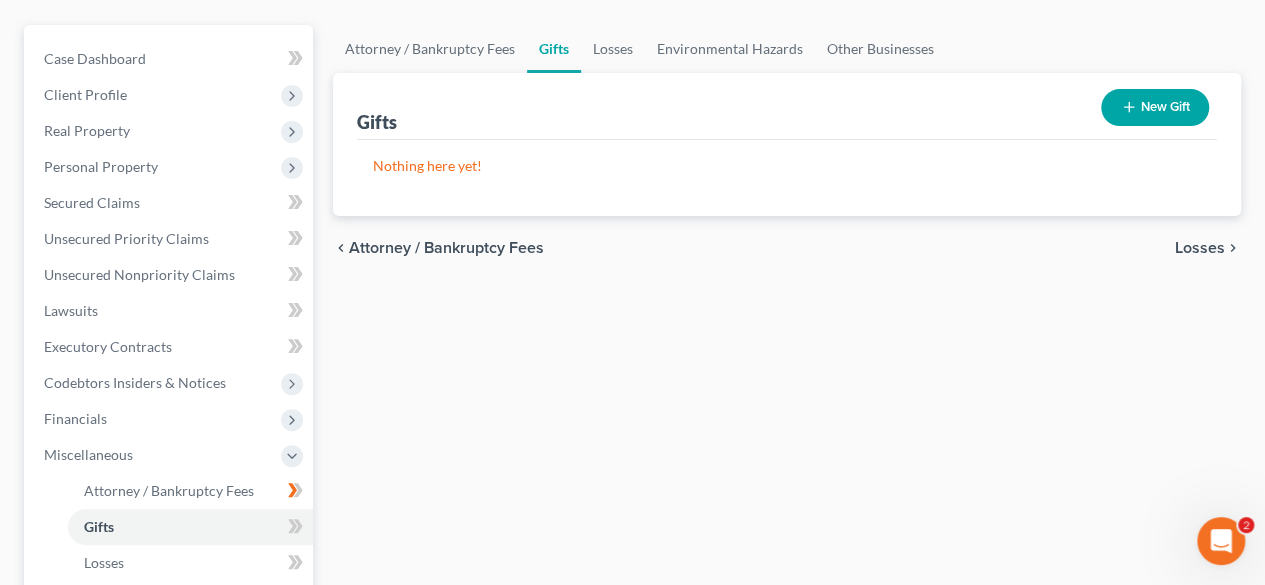 scroll, scrollTop: 159, scrollLeft: 0, axis: vertical 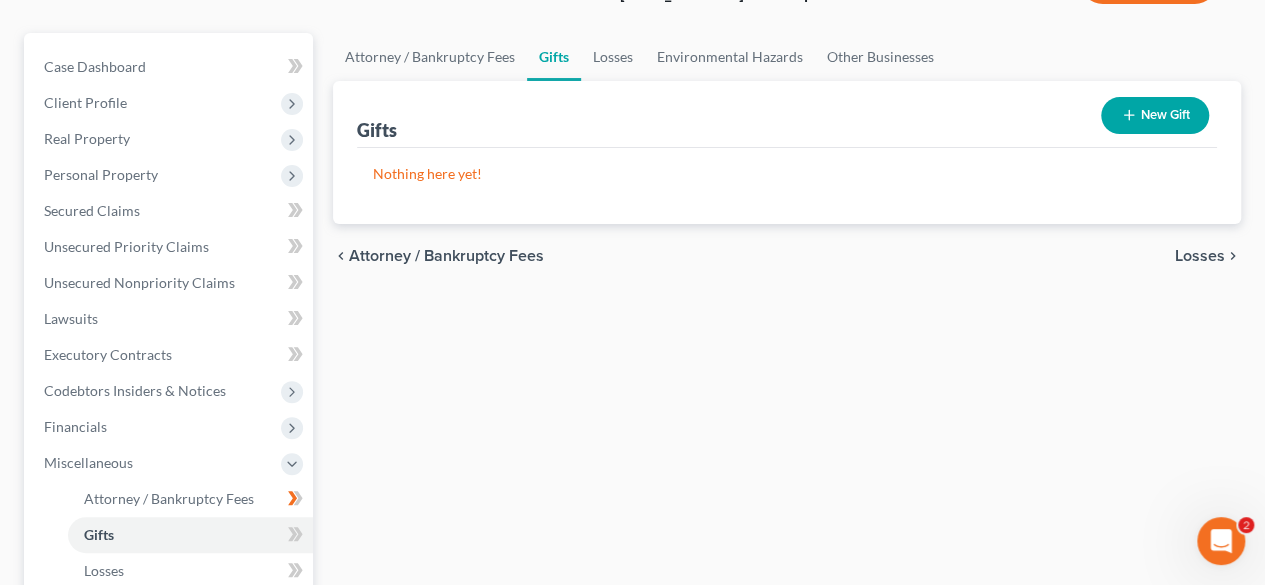 click on "Losses" at bounding box center (1200, 256) 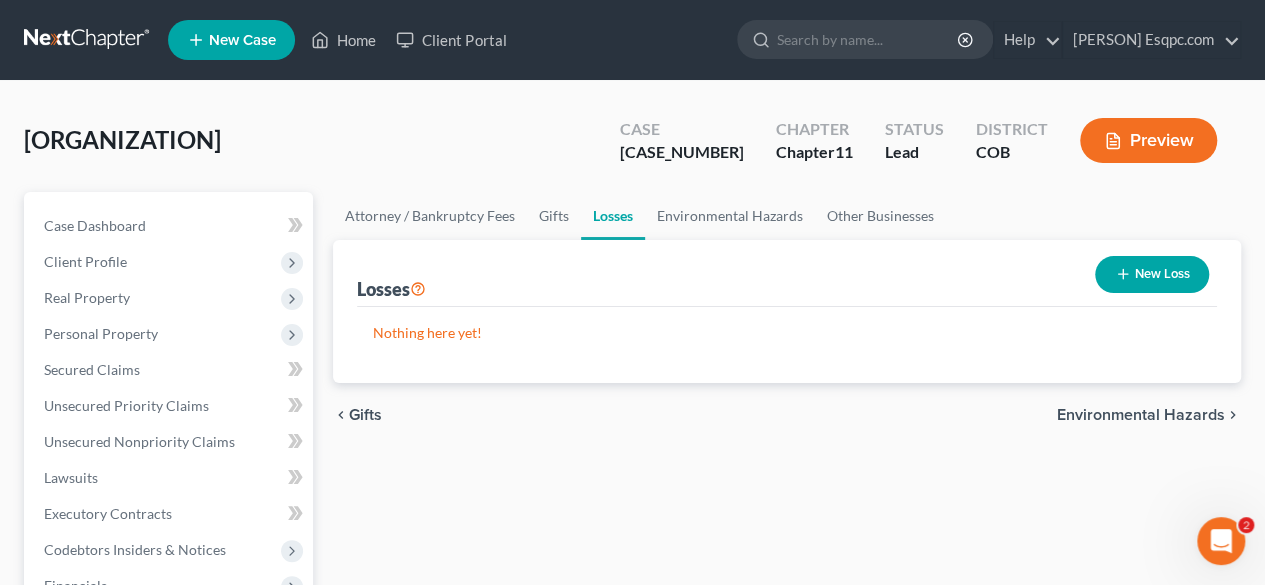 scroll, scrollTop: 0, scrollLeft: 0, axis: both 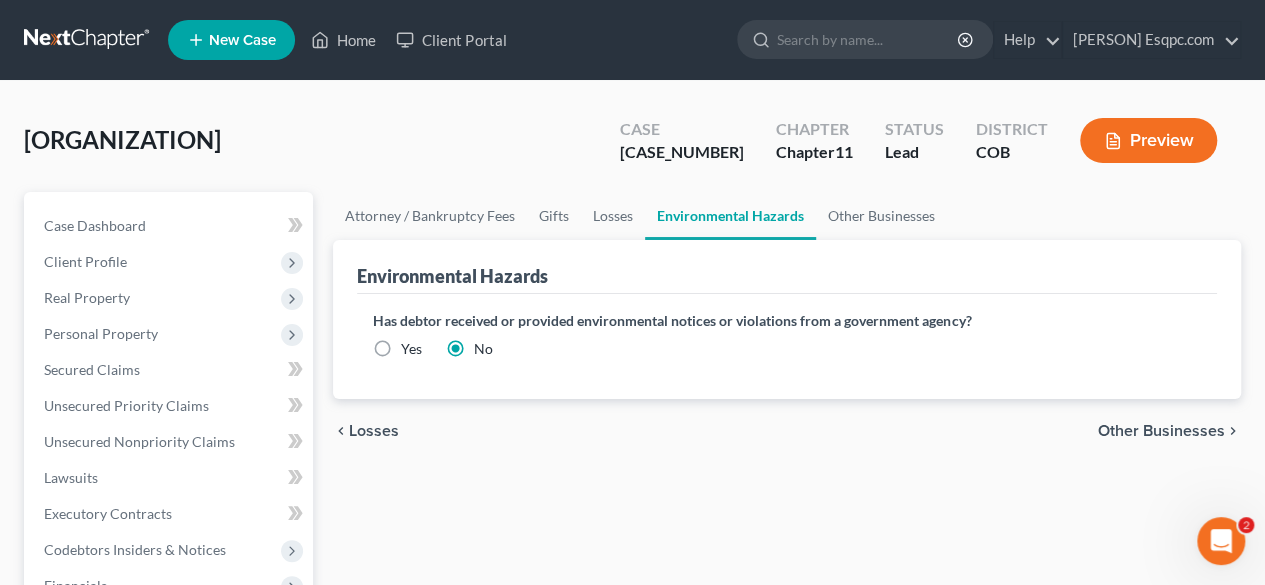 click on "Other Businesses" at bounding box center (1161, 431) 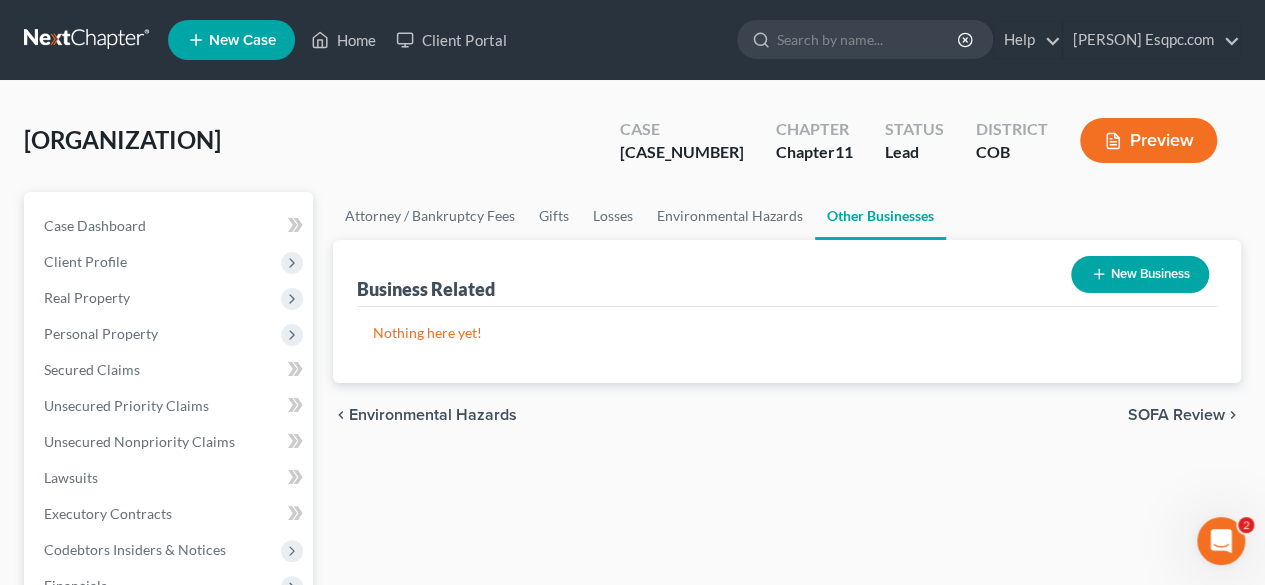 click on "SOFA Review" at bounding box center (1176, 415) 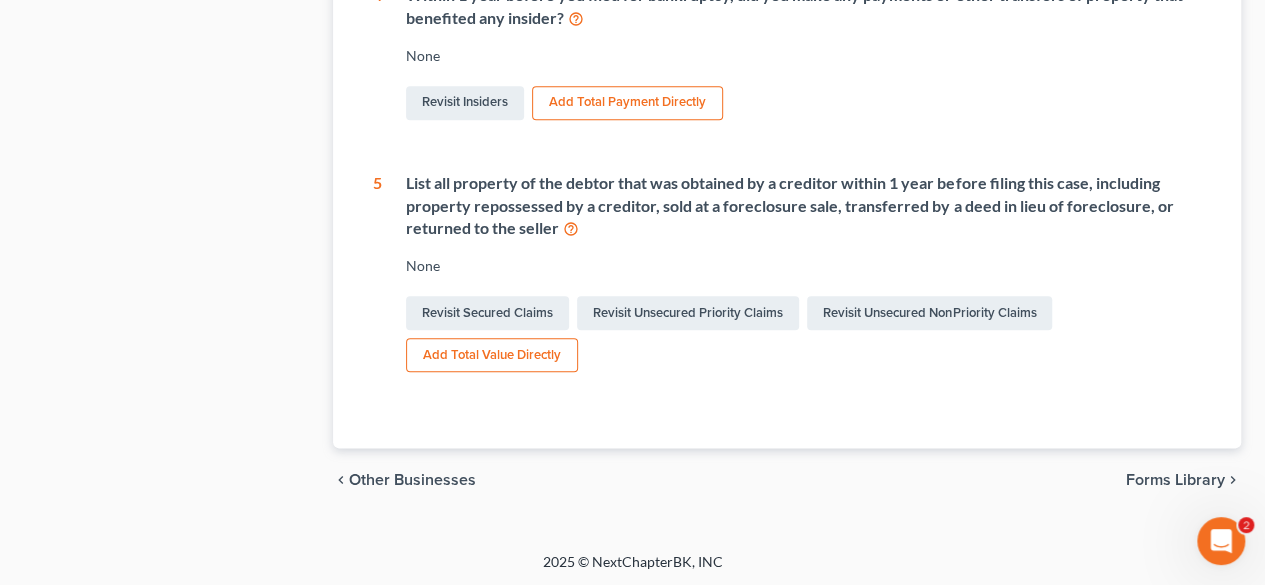 scroll, scrollTop: 976, scrollLeft: 0, axis: vertical 